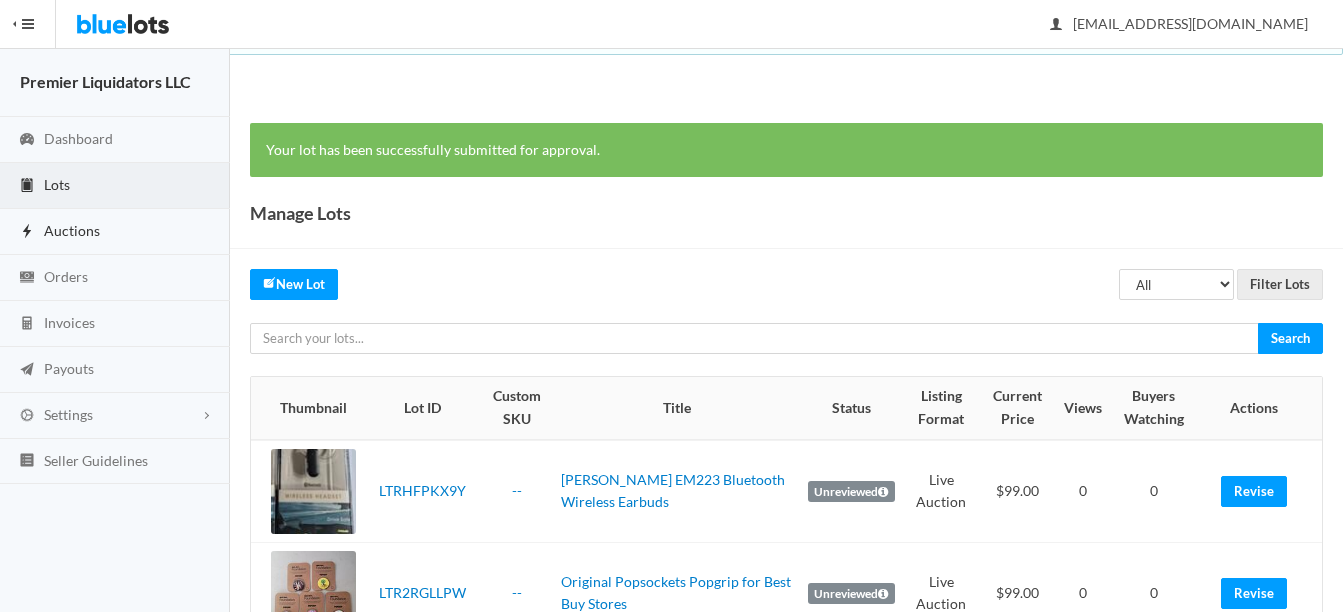 scroll, scrollTop: 0, scrollLeft: 0, axis: both 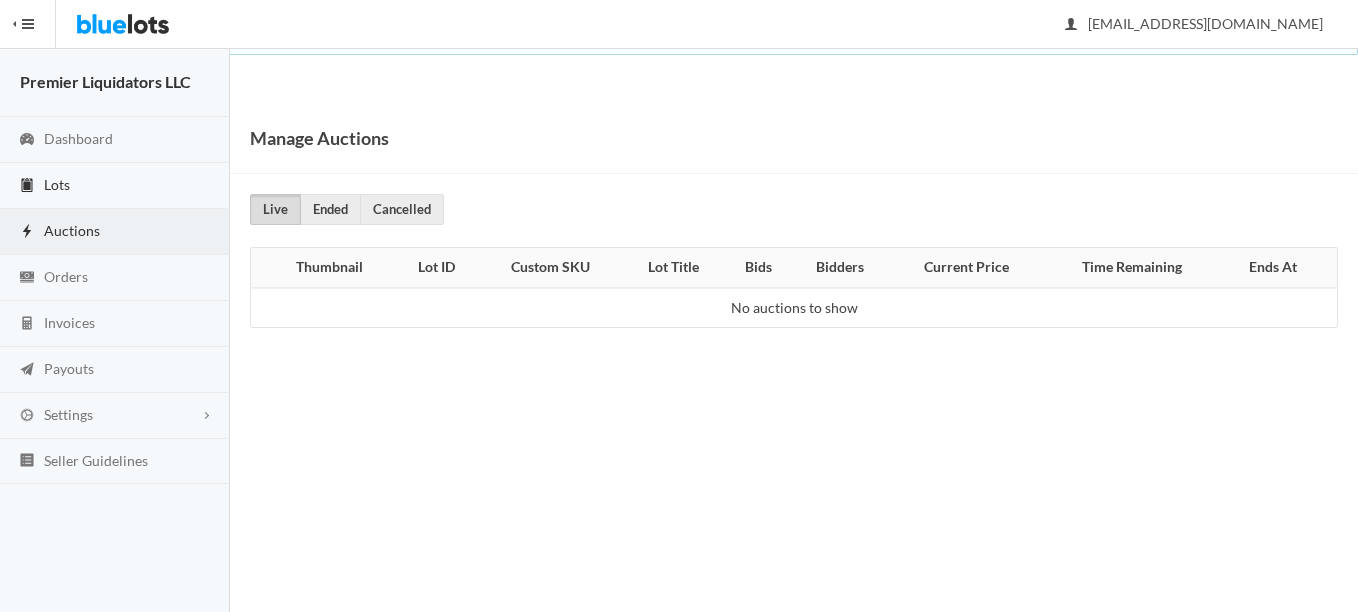 click on "Lots" at bounding box center (57, 184) 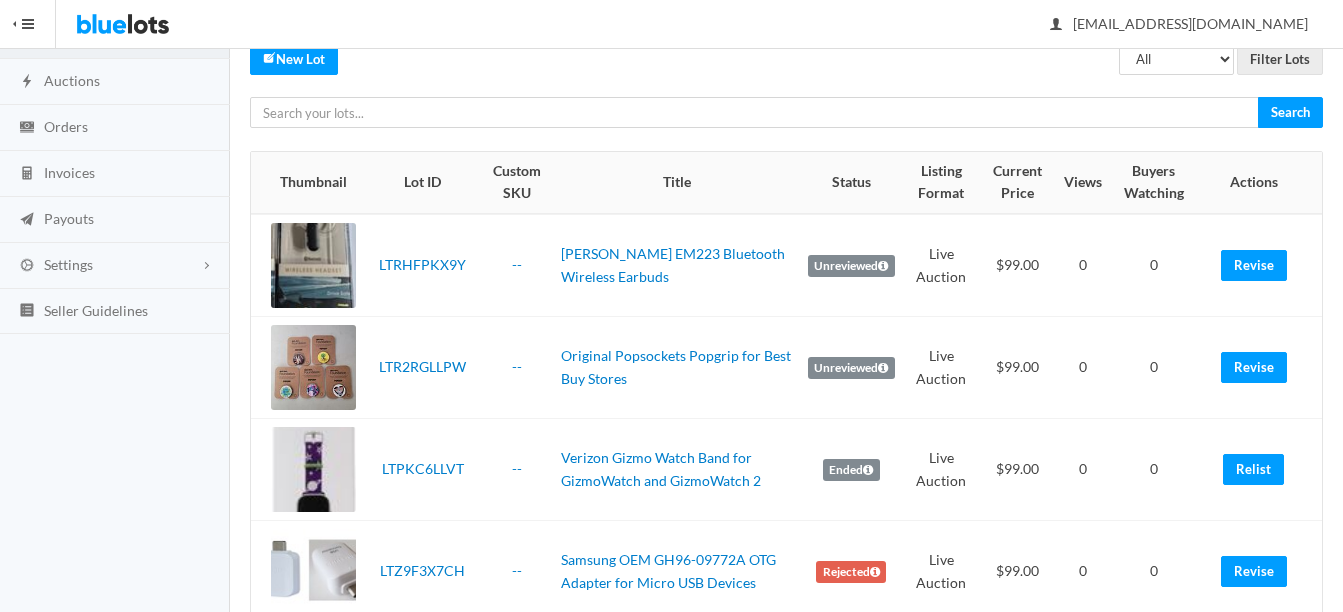 scroll, scrollTop: 200, scrollLeft: 0, axis: vertical 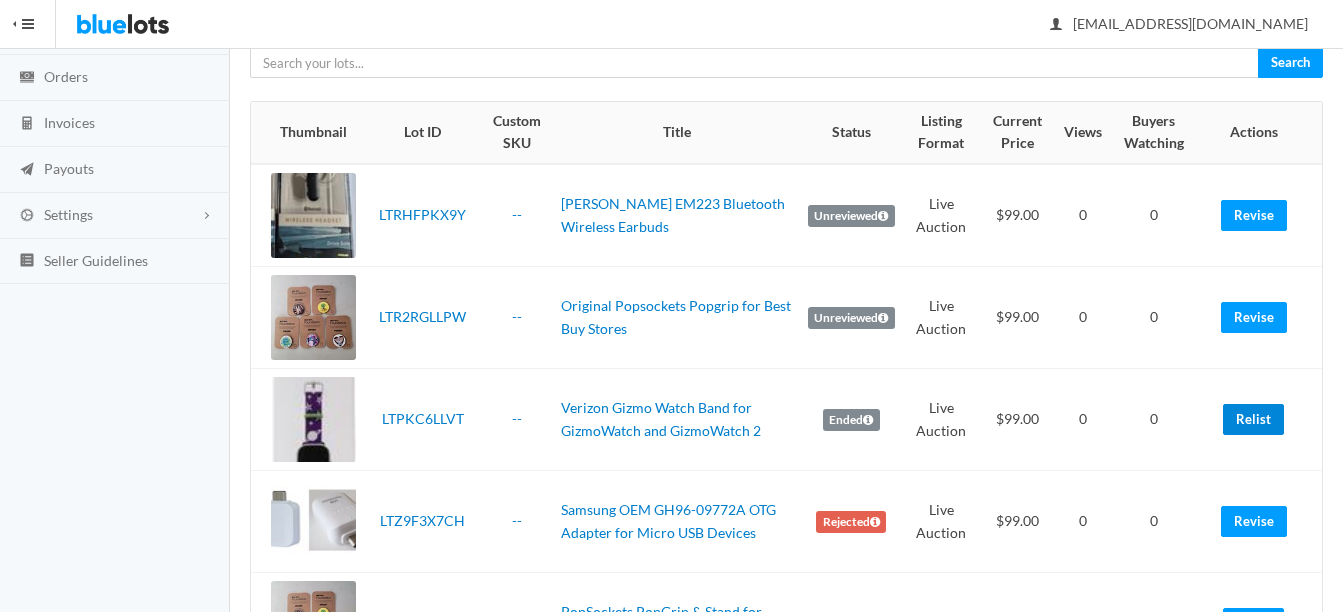 click on "Relist" at bounding box center [1253, 419] 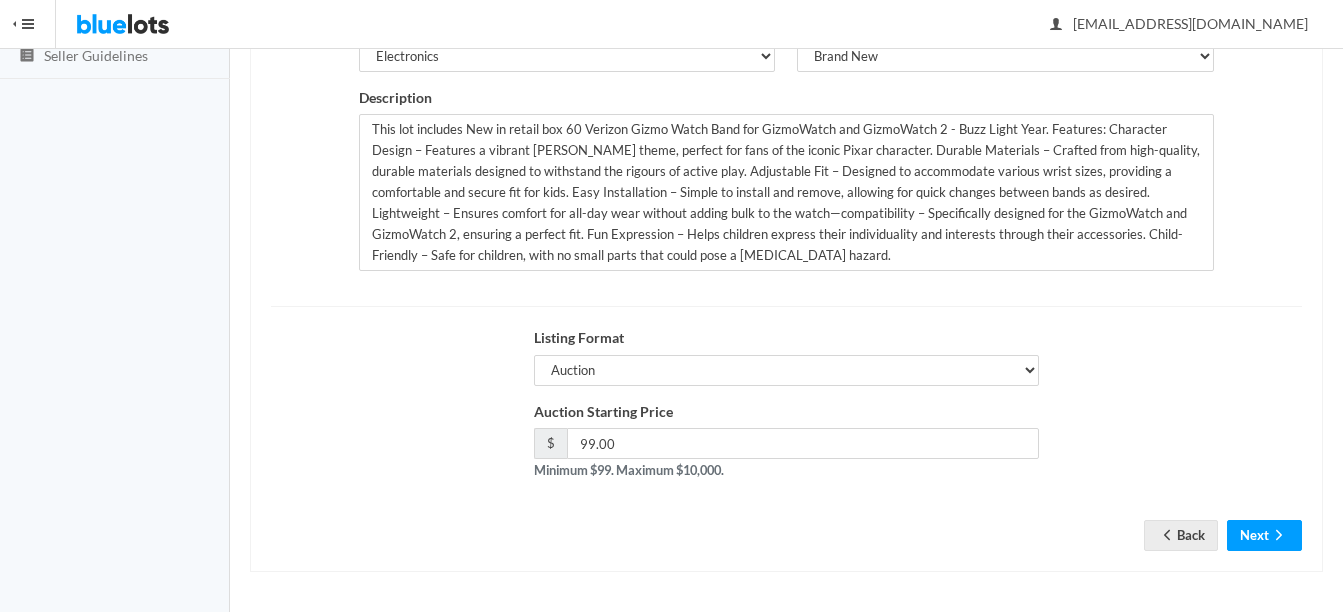 scroll, scrollTop: 406, scrollLeft: 0, axis: vertical 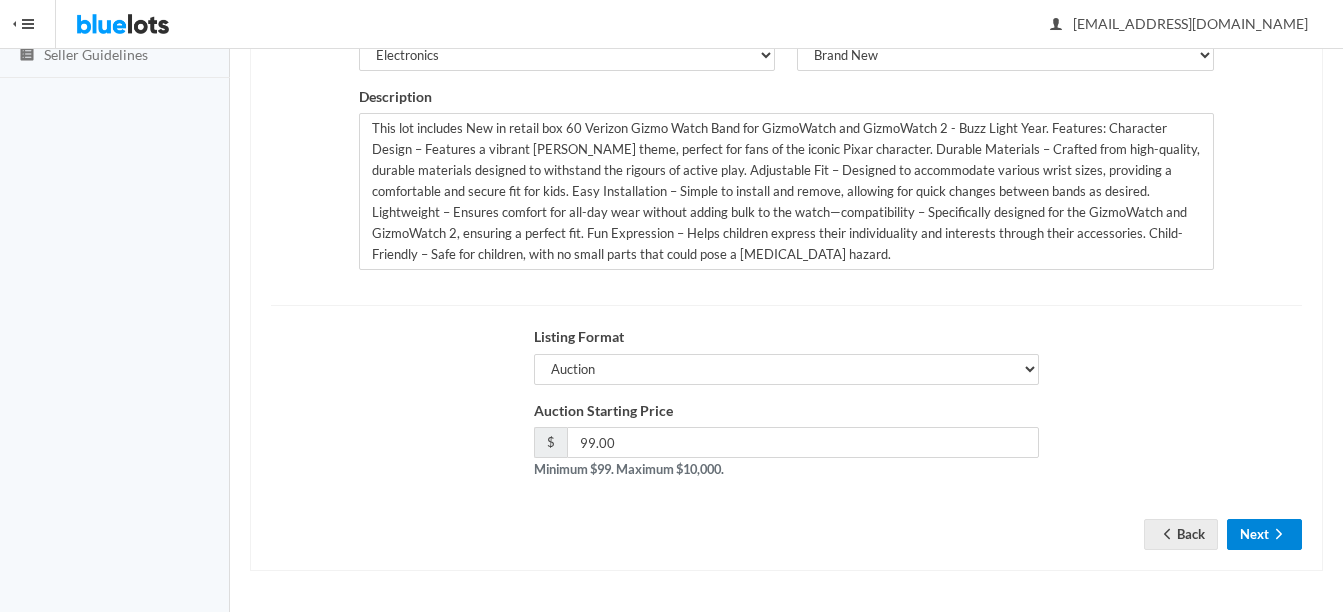 click 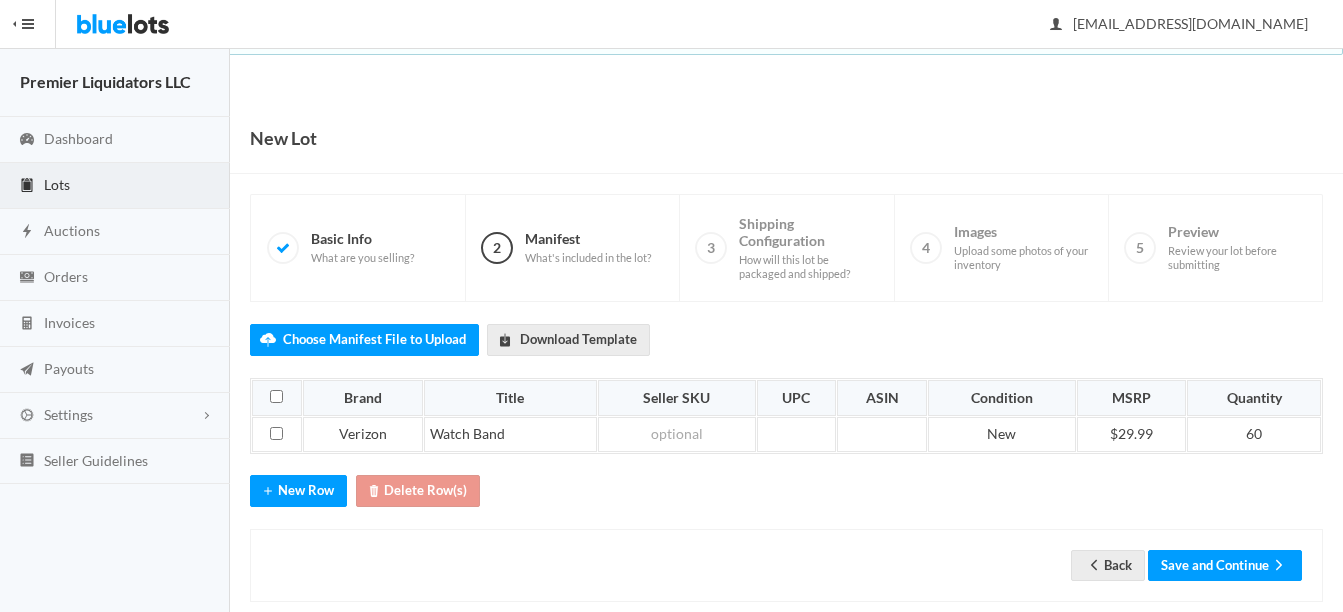 scroll, scrollTop: 0, scrollLeft: 0, axis: both 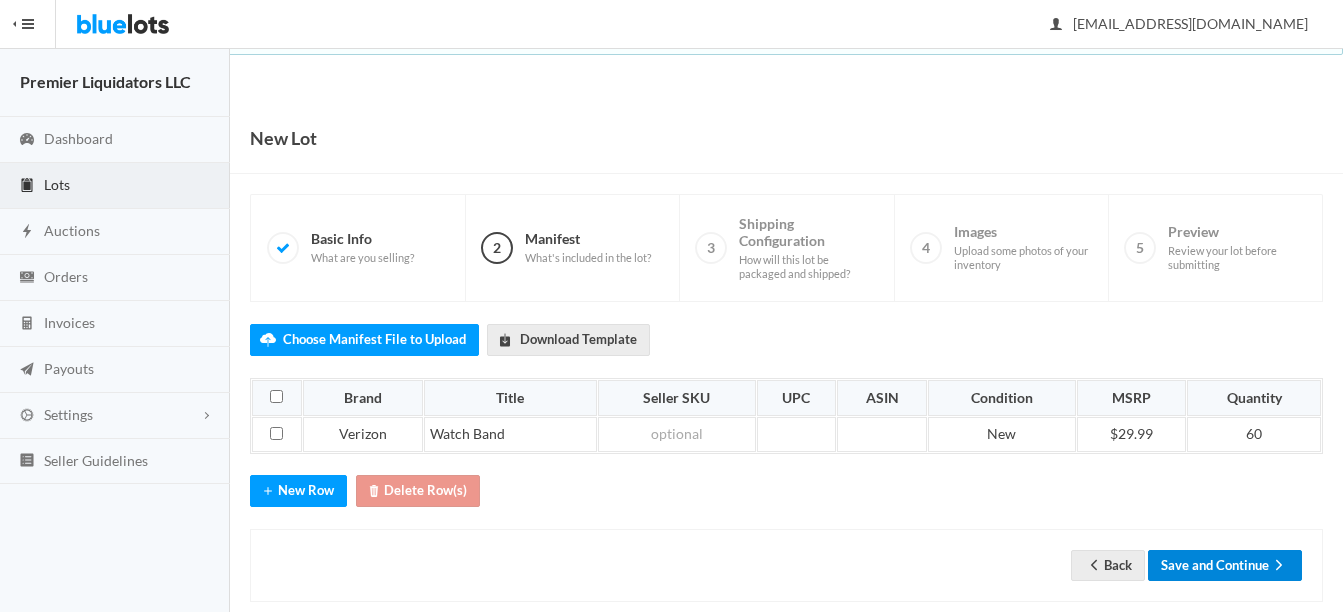 click on "Save and Continue" at bounding box center (1225, 565) 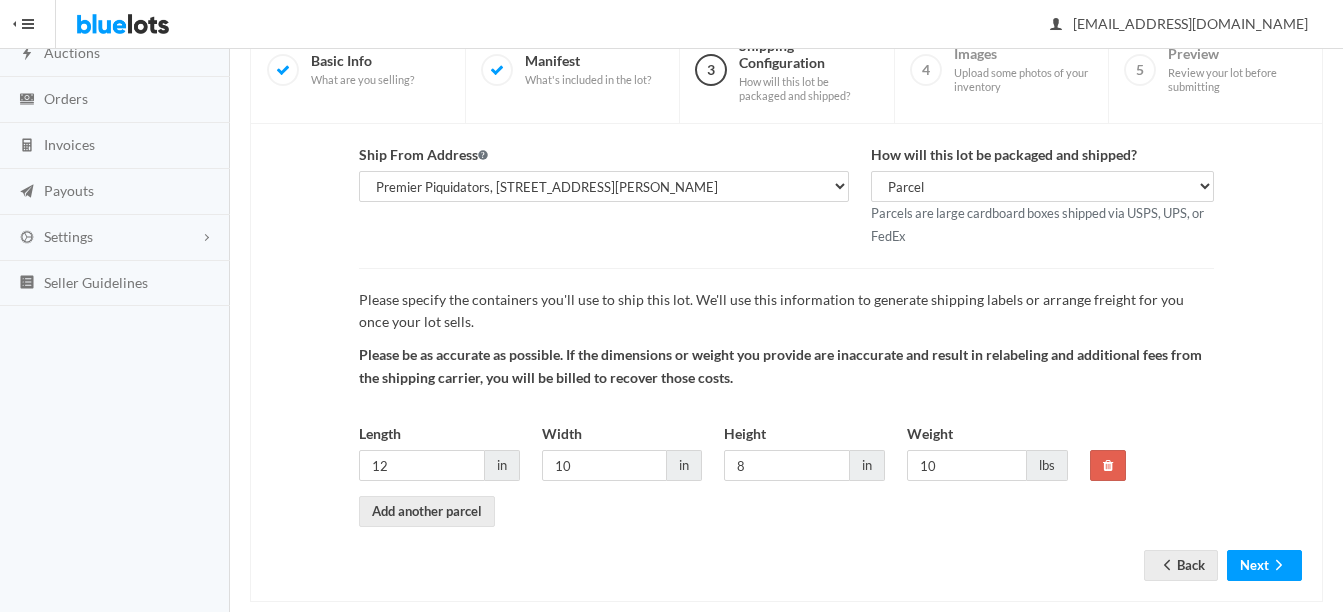 scroll, scrollTop: 209, scrollLeft: 0, axis: vertical 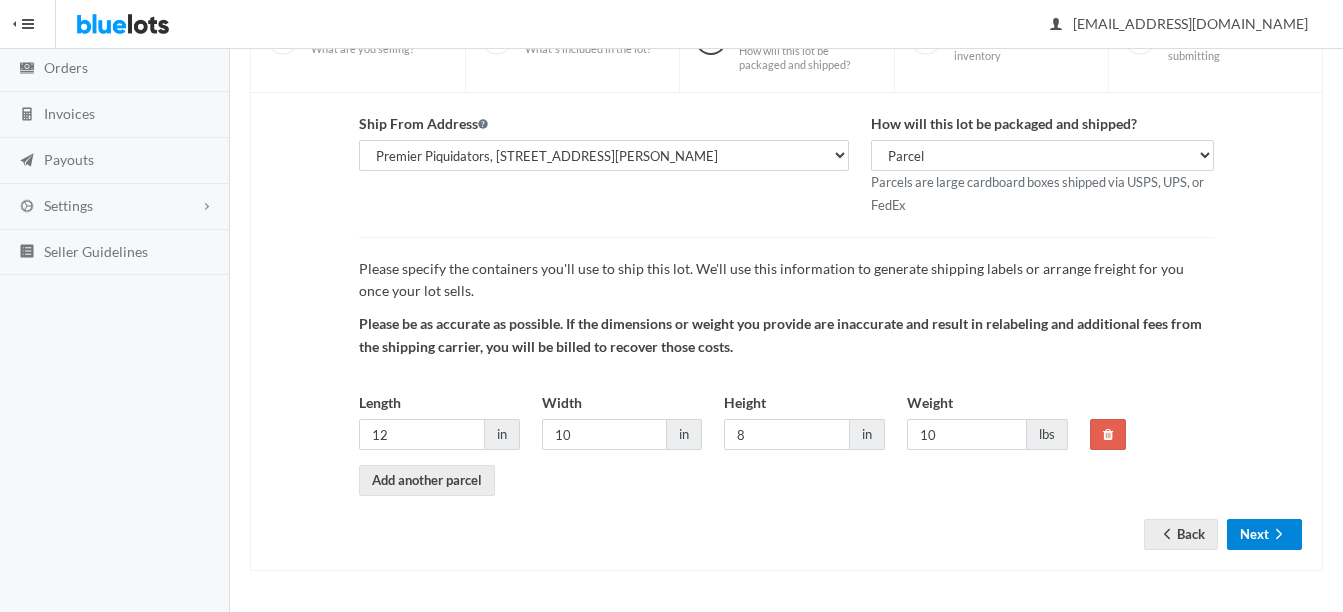 click on "Next" at bounding box center [1264, 534] 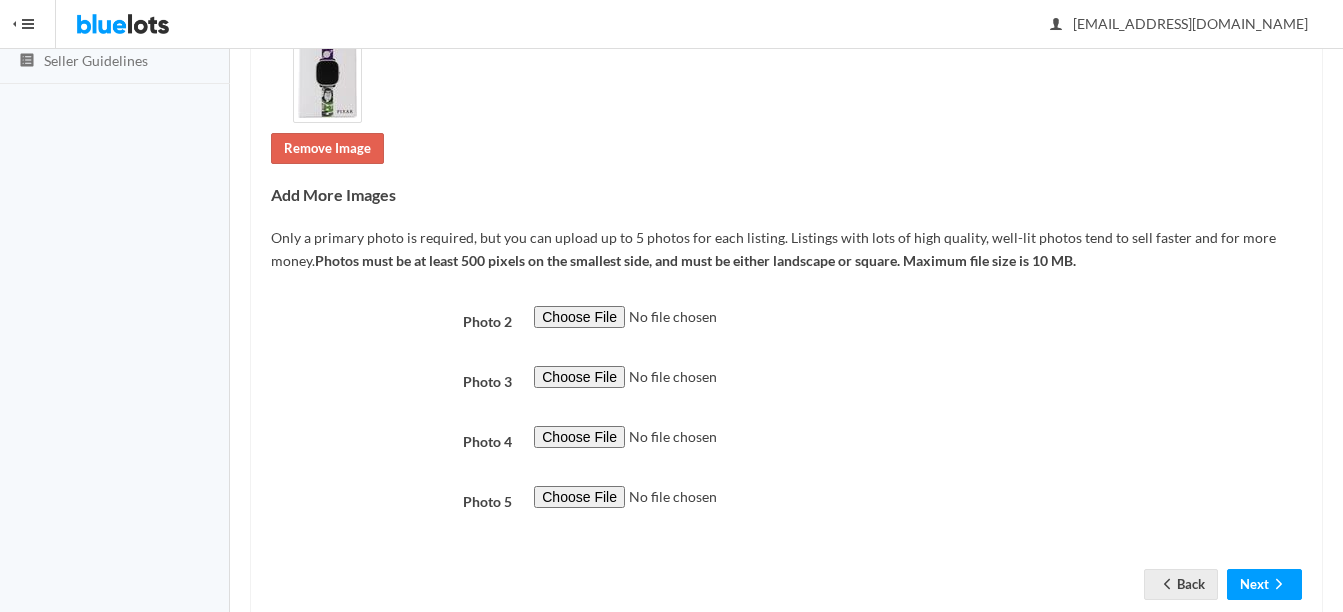 scroll, scrollTop: 450, scrollLeft: 0, axis: vertical 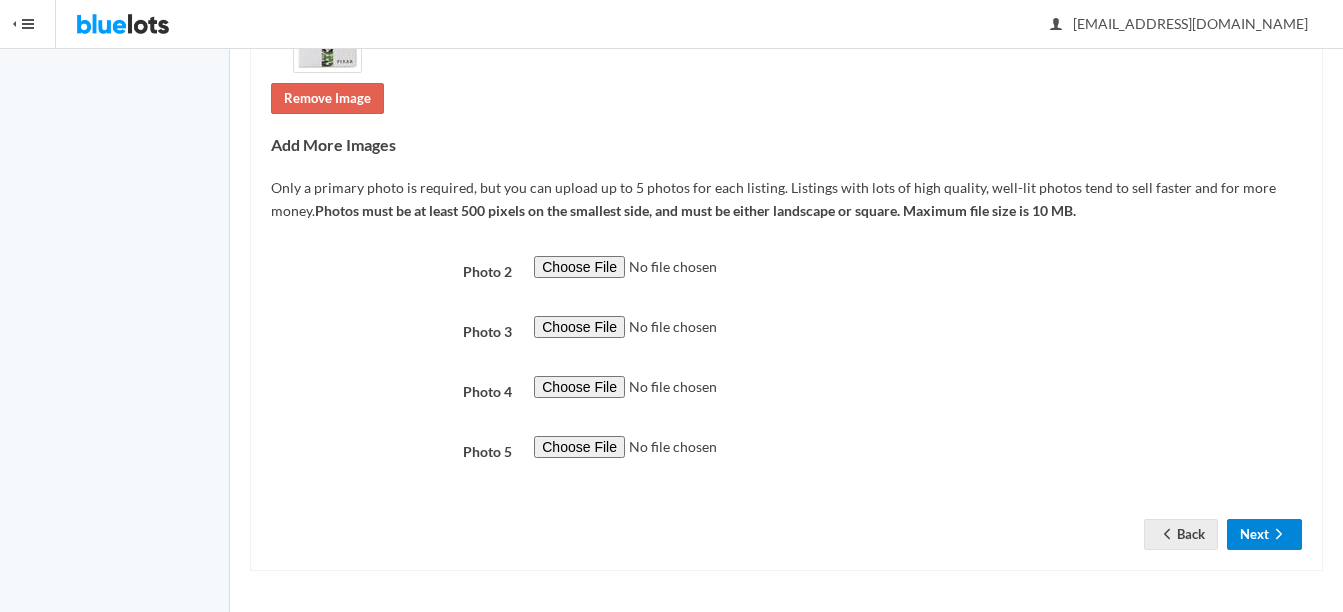 click on "Next" at bounding box center (1264, 534) 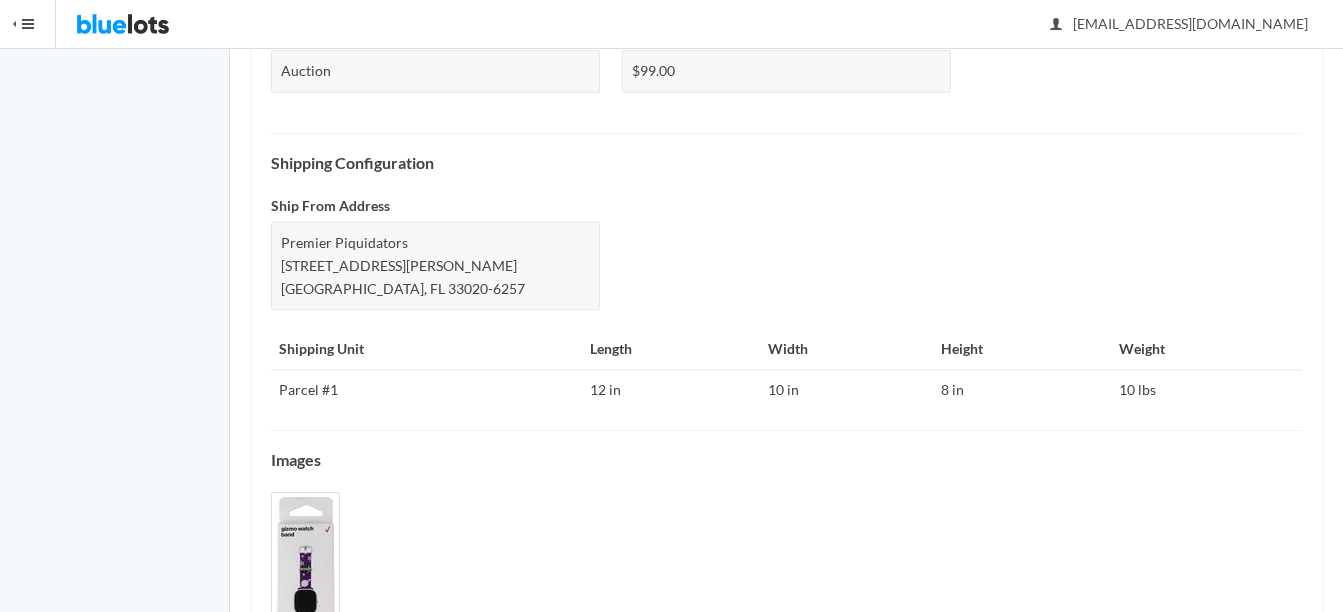 scroll, scrollTop: 973, scrollLeft: 0, axis: vertical 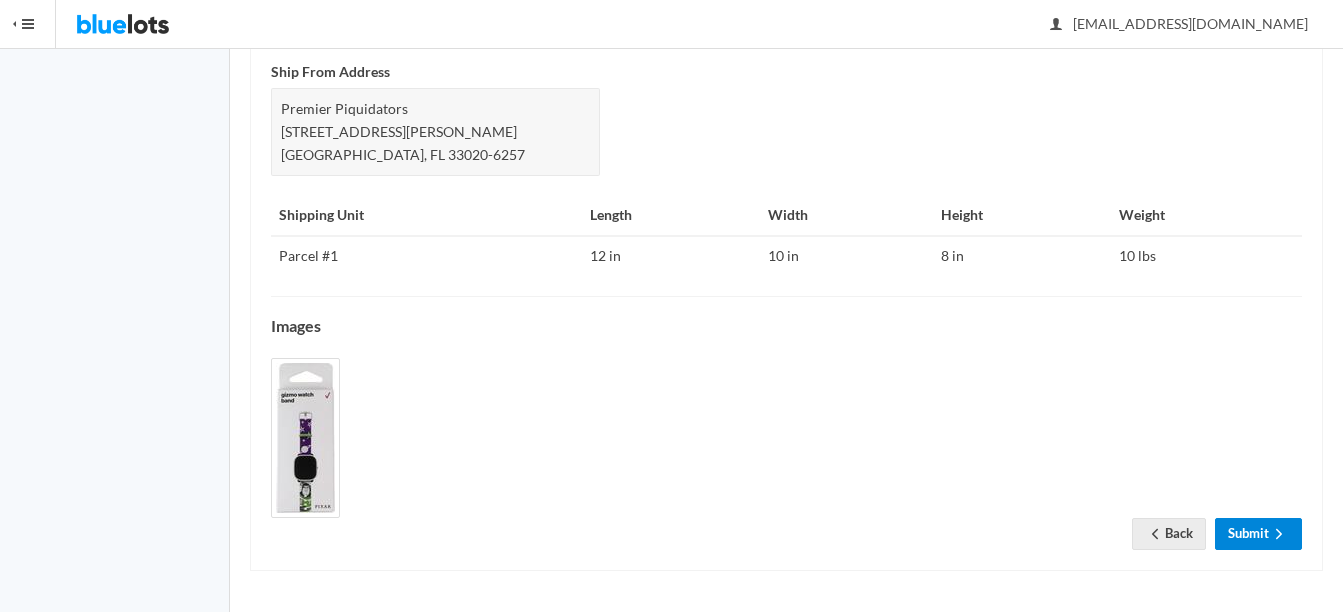 click 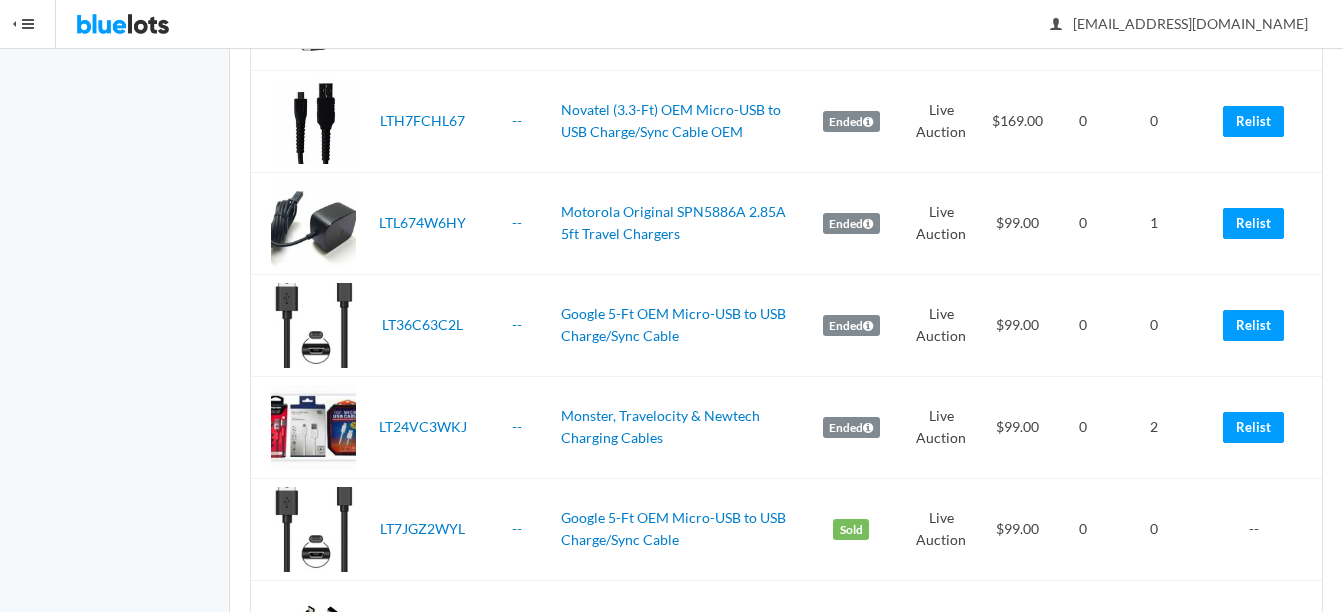 scroll, scrollTop: 2000, scrollLeft: 0, axis: vertical 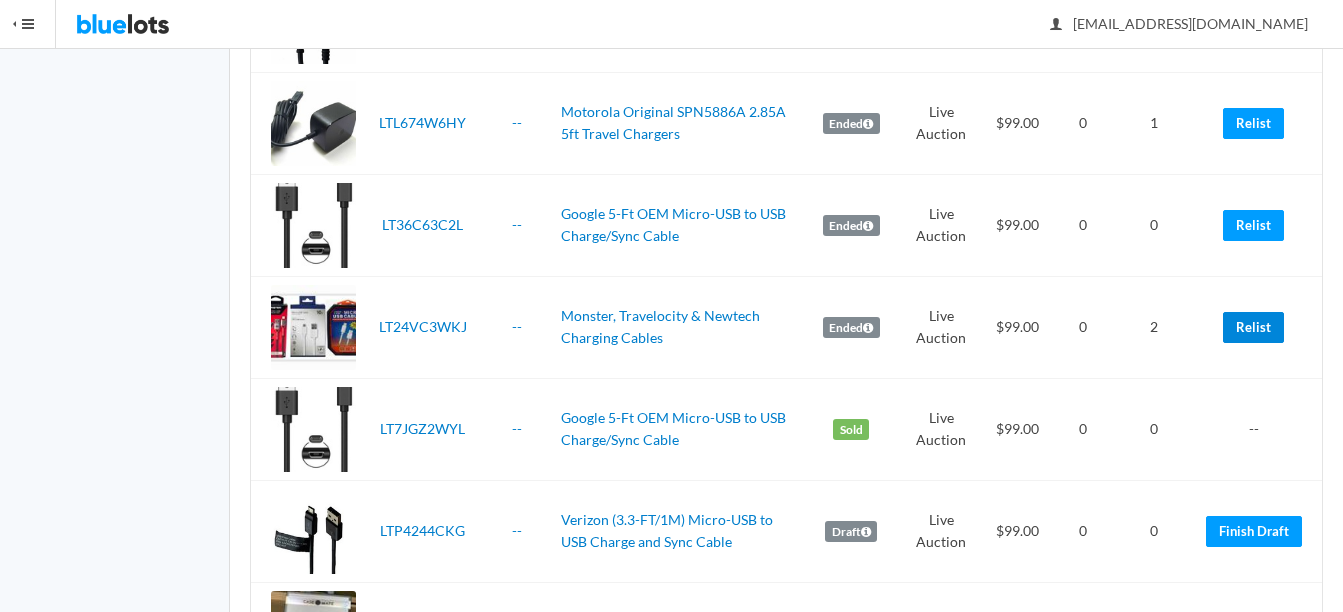 click on "Relist" at bounding box center (1253, 327) 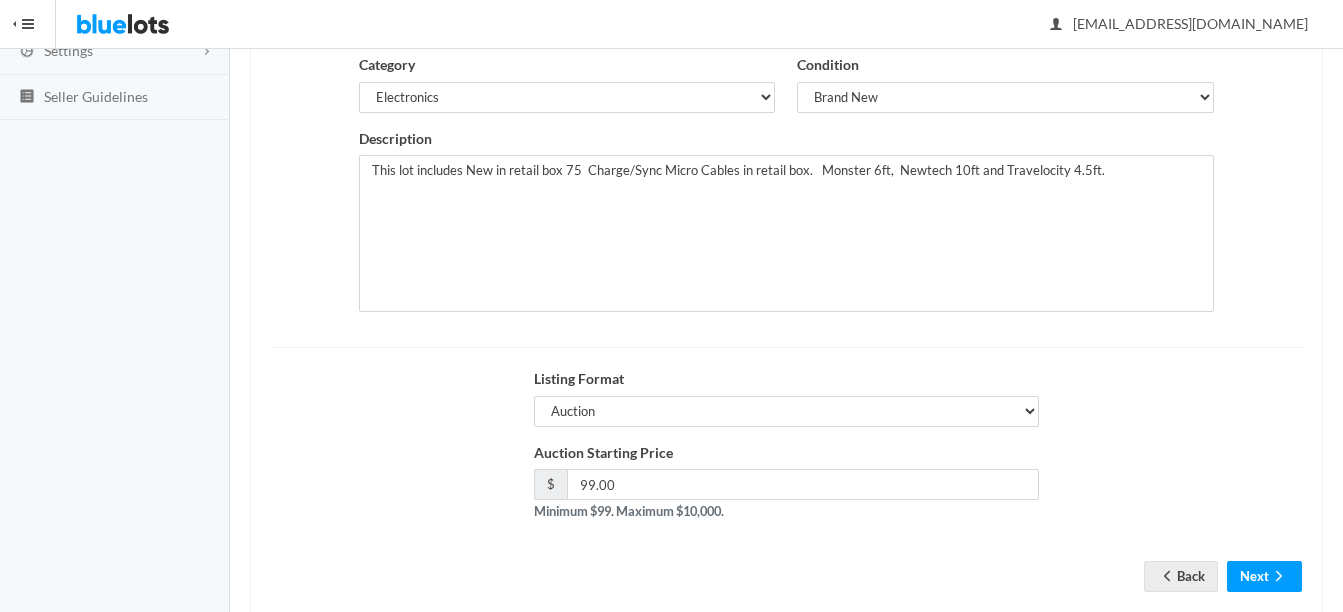 scroll, scrollTop: 406, scrollLeft: 0, axis: vertical 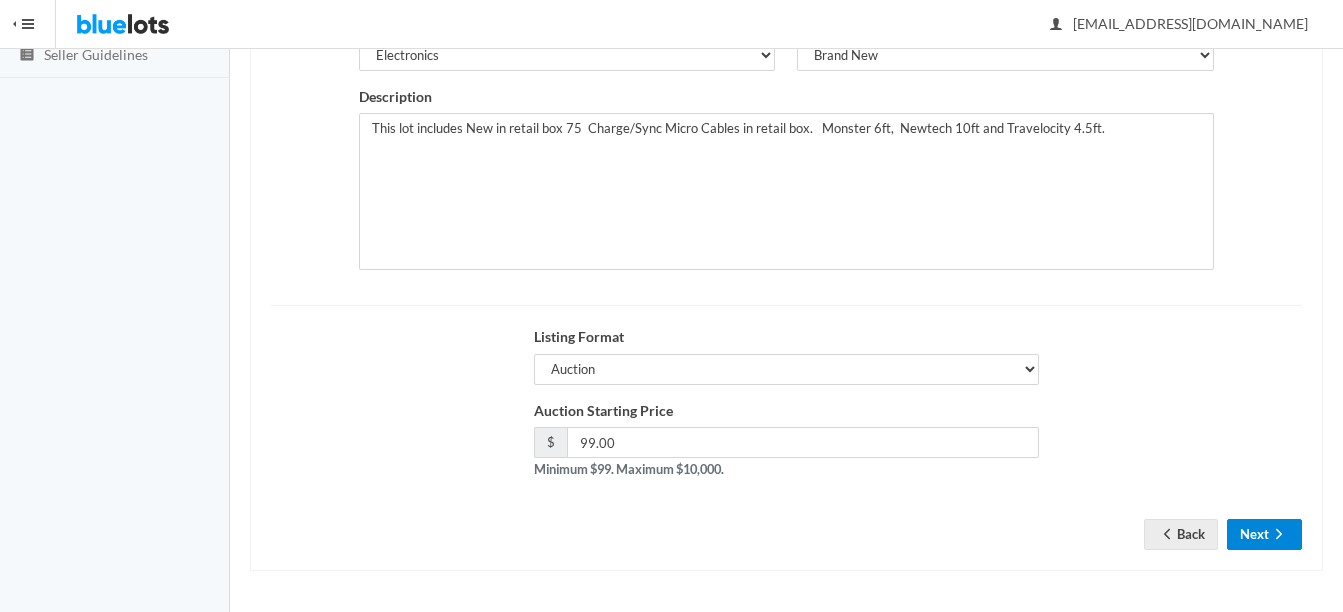 click 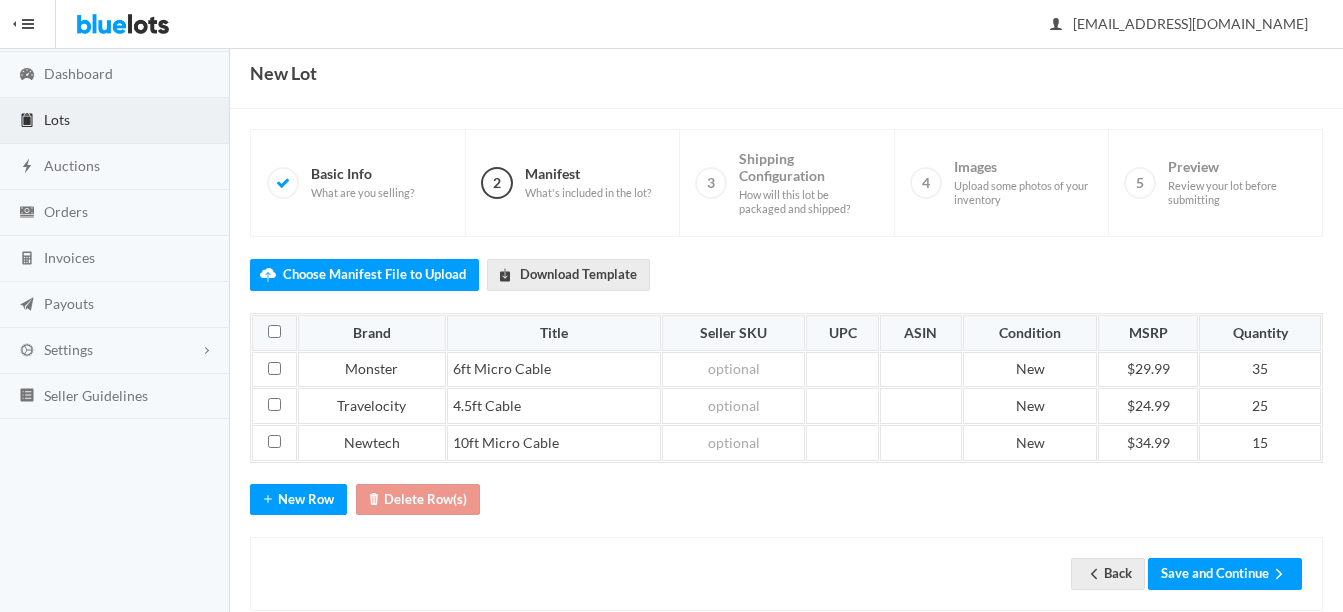 scroll, scrollTop: 105, scrollLeft: 0, axis: vertical 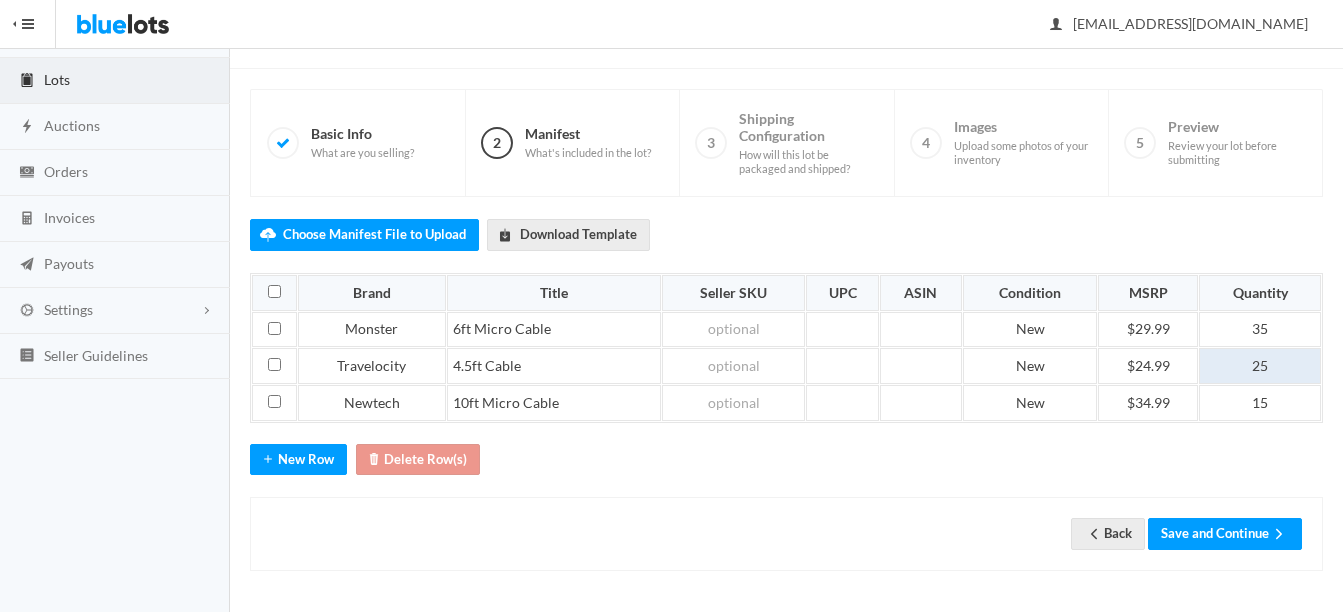 click on "25" at bounding box center (1260, 366) 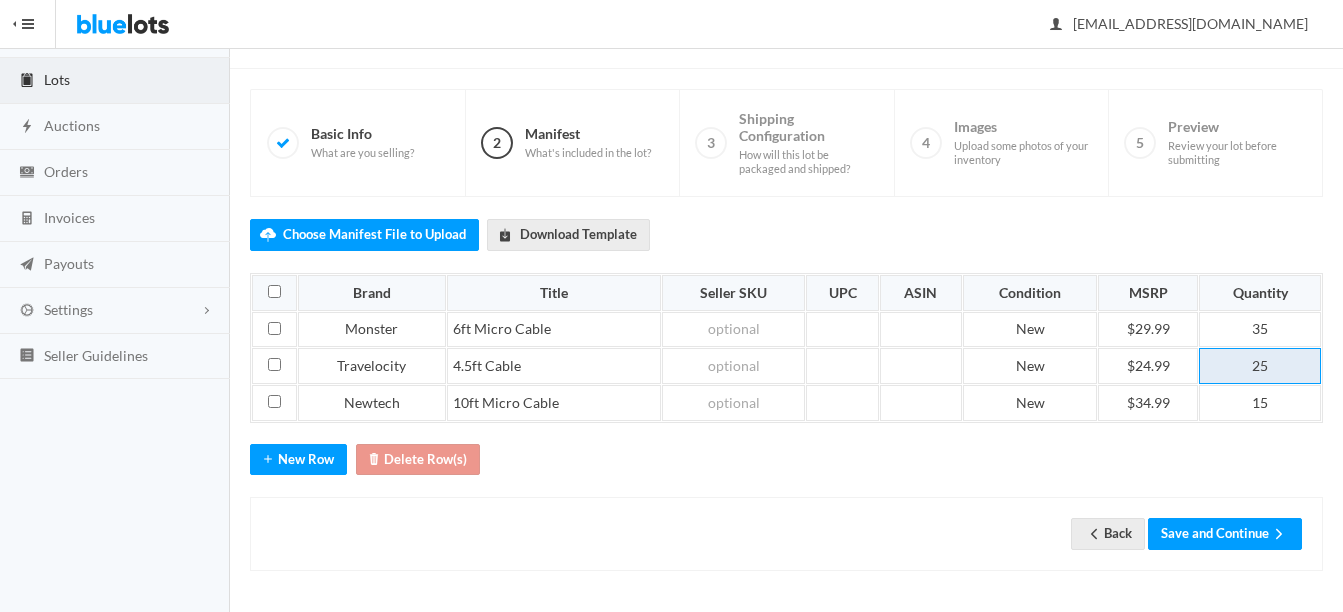 type 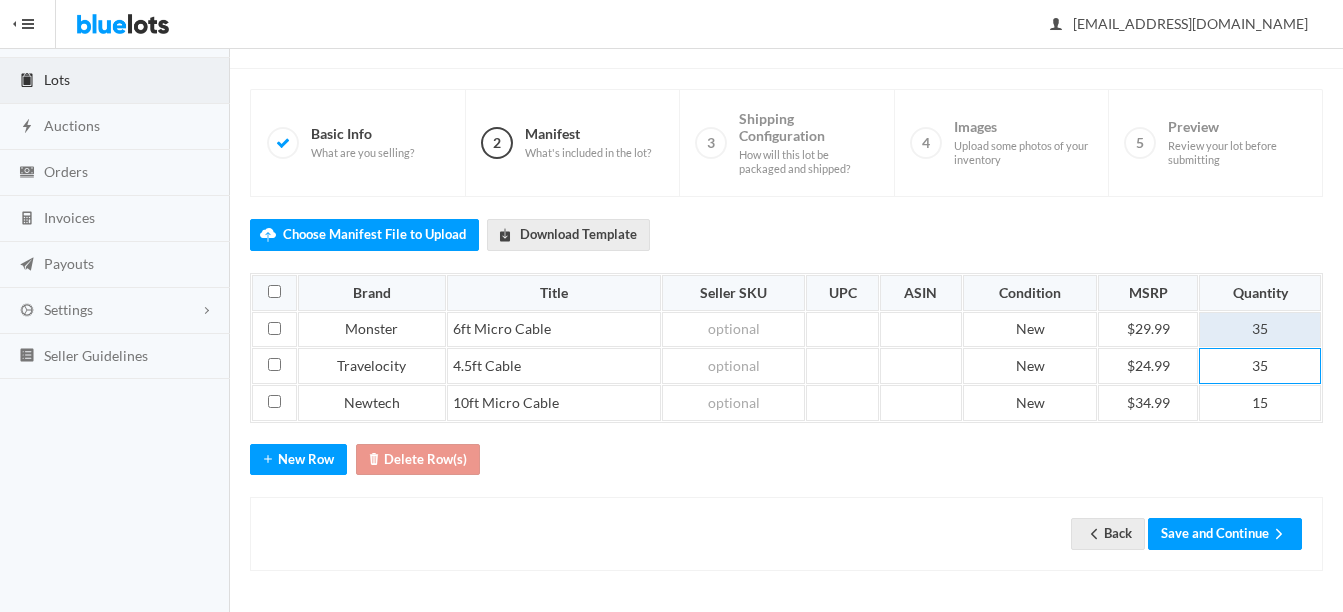 click on "35" at bounding box center (1260, 330) 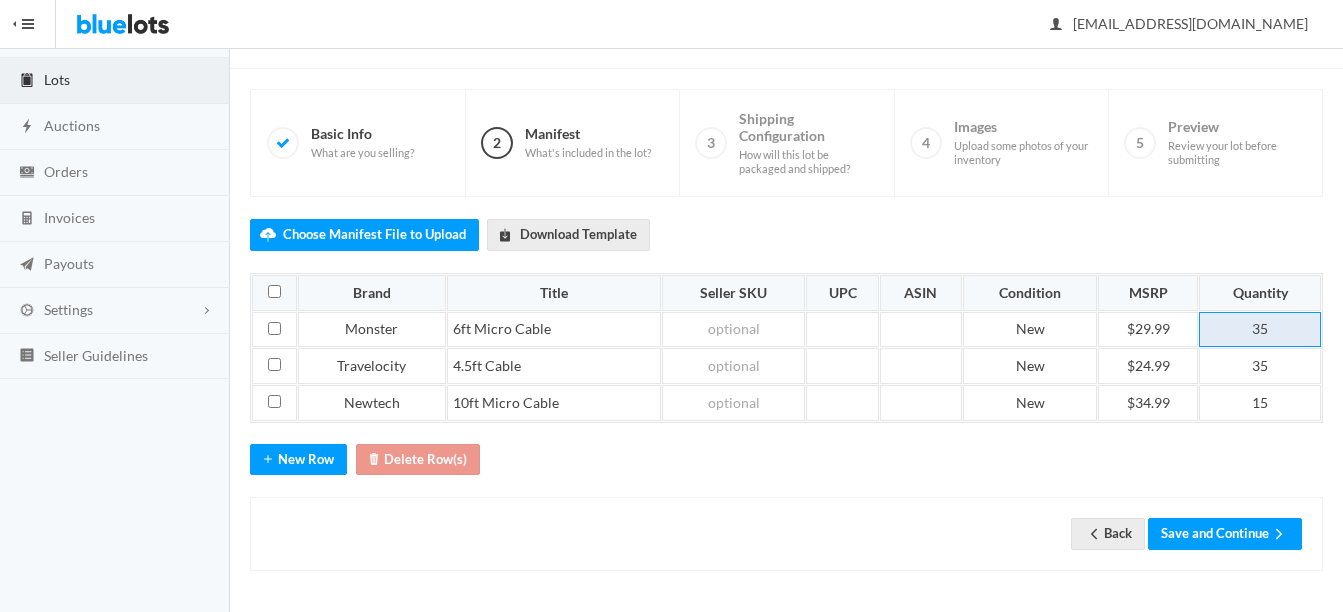 type 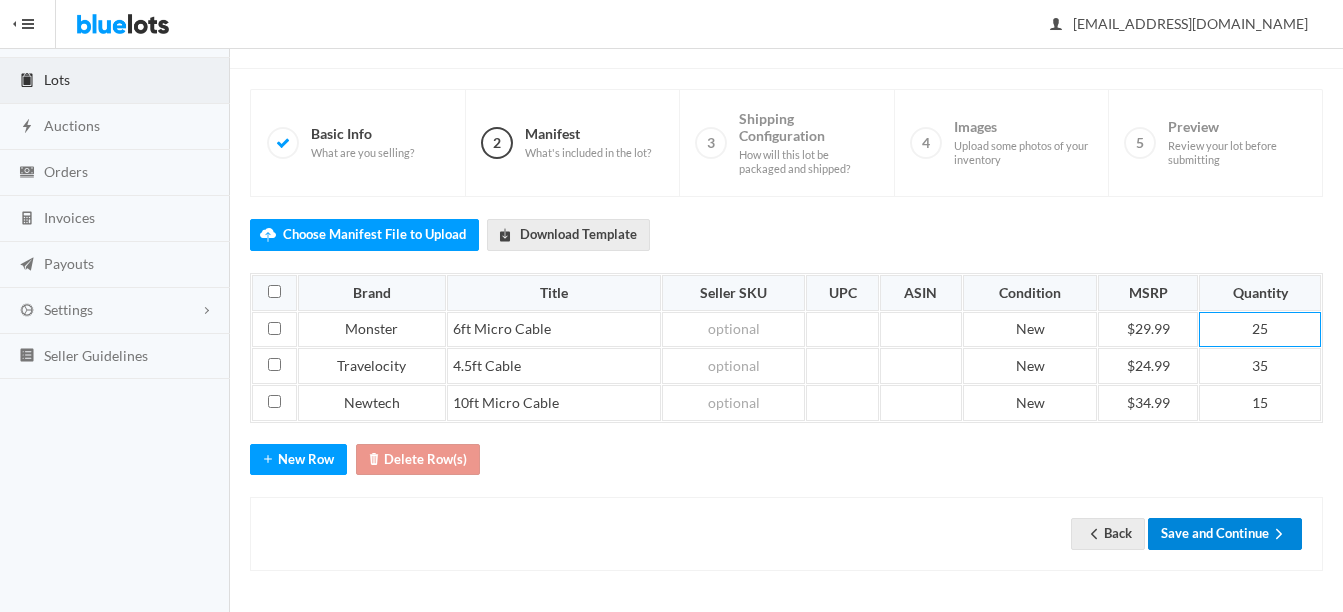click on "Save and Continue" at bounding box center (1225, 533) 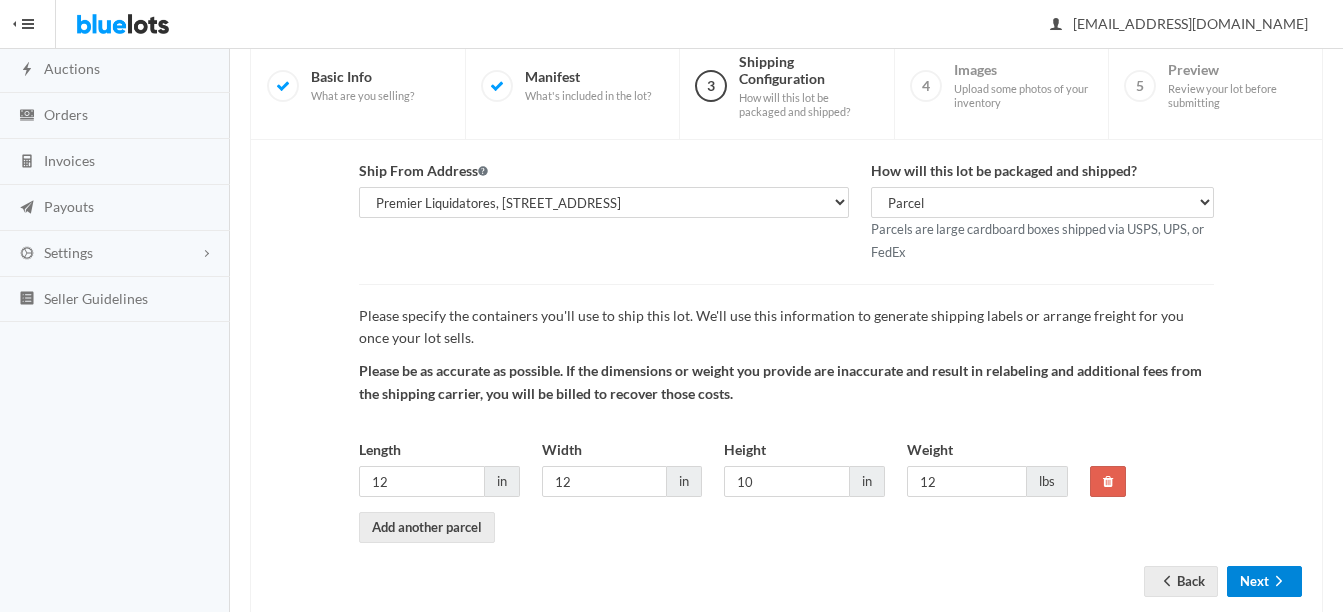 scroll, scrollTop: 209, scrollLeft: 0, axis: vertical 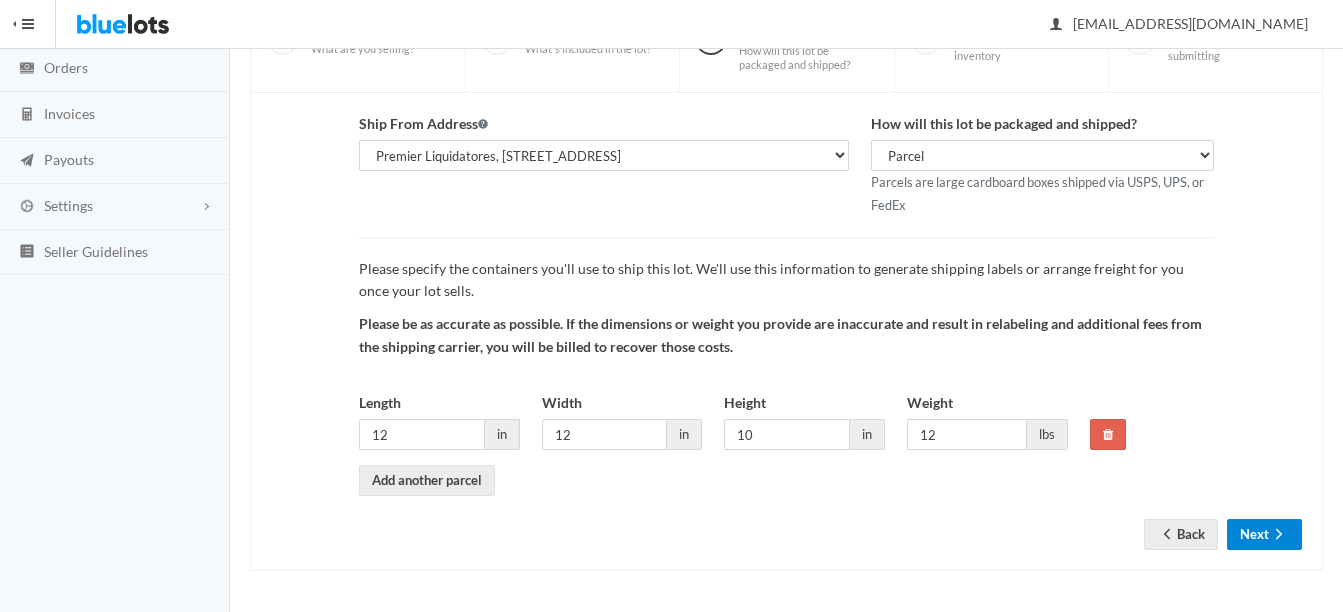 click on "Next" at bounding box center (1264, 534) 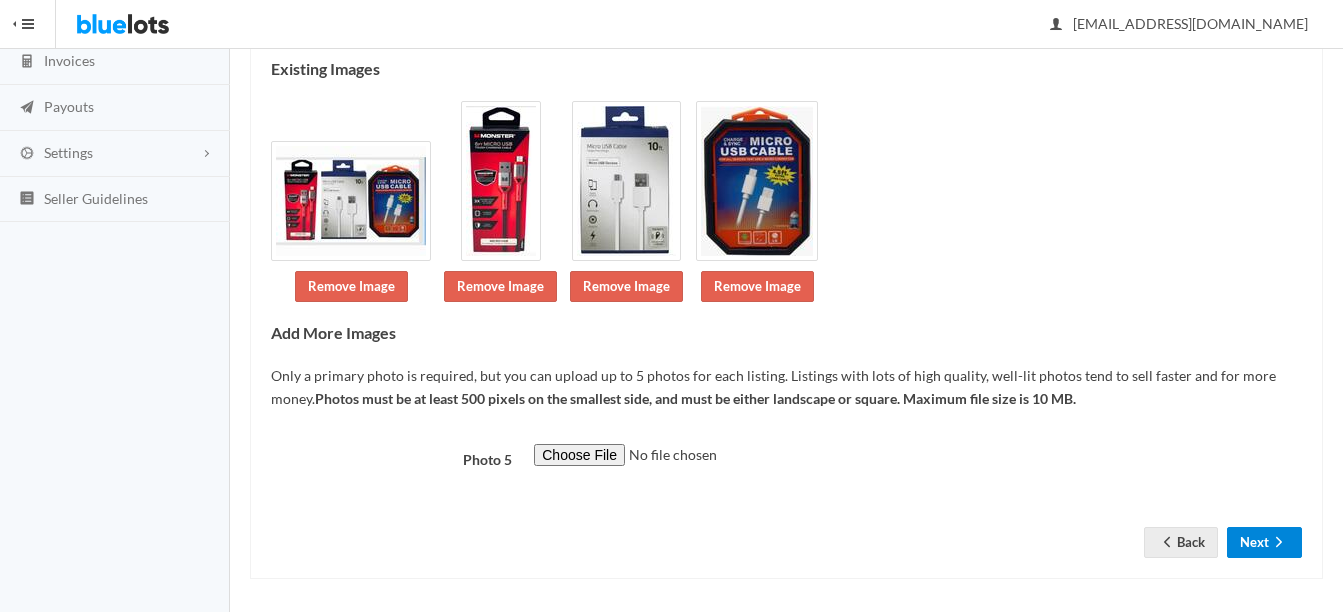 scroll, scrollTop: 270, scrollLeft: 0, axis: vertical 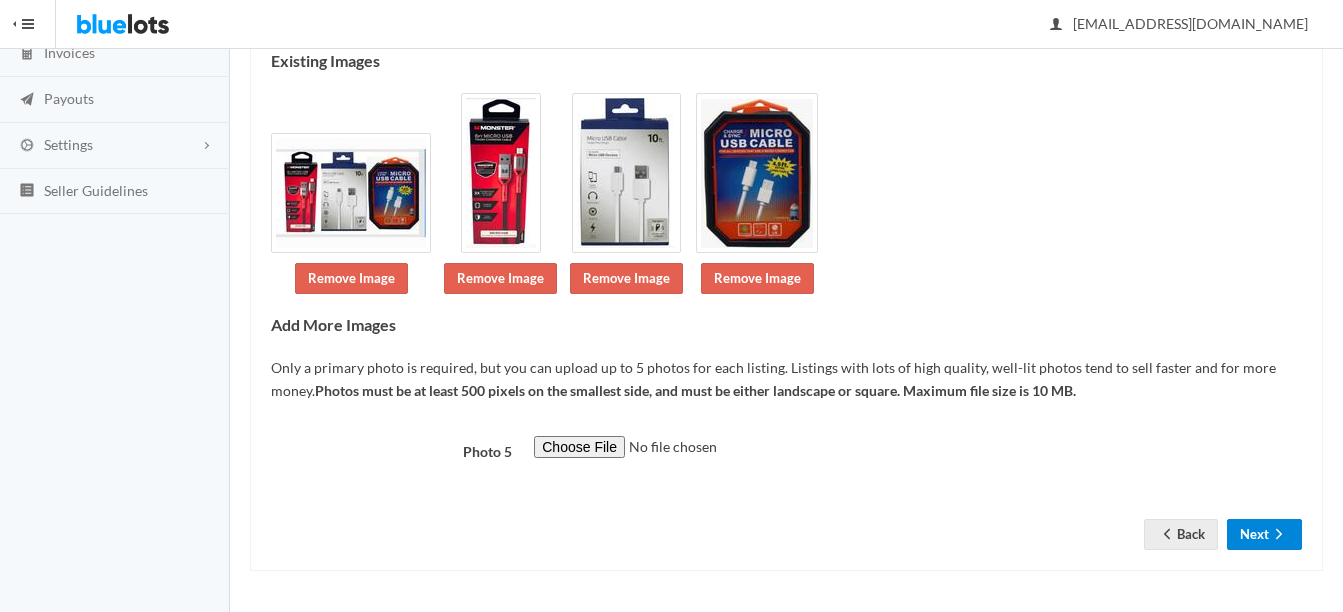 click on "Next" at bounding box center [1264, 534] 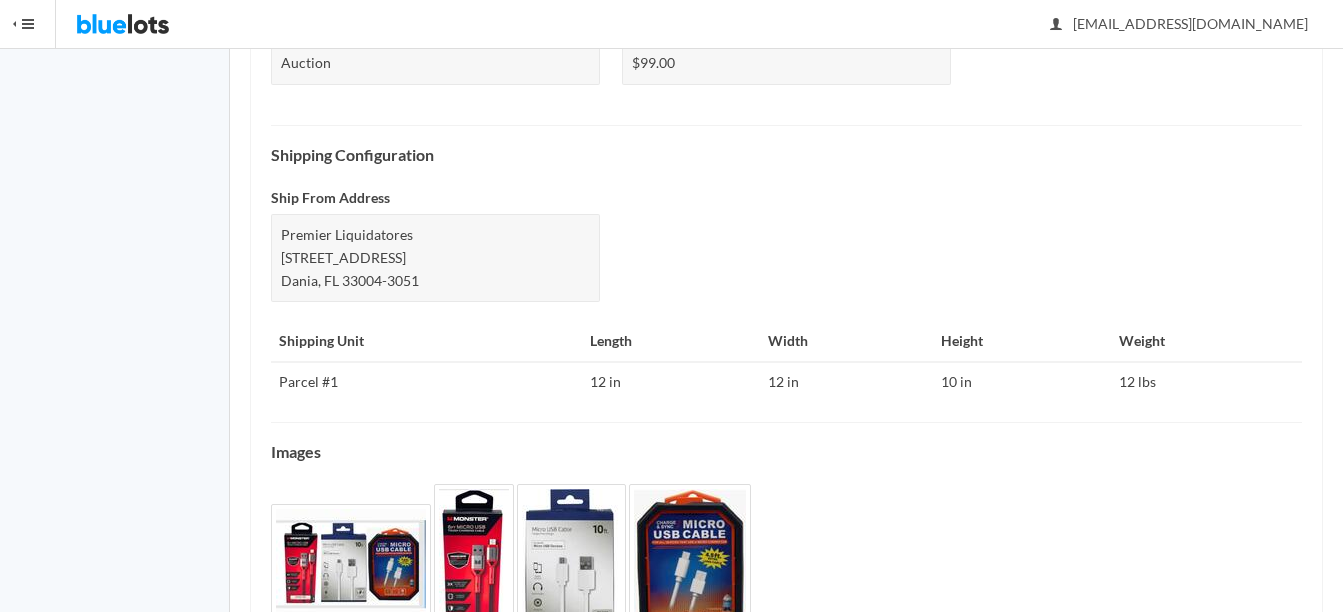scroll, scrollTop: 860, scrollLeft: 0, axis: vertical 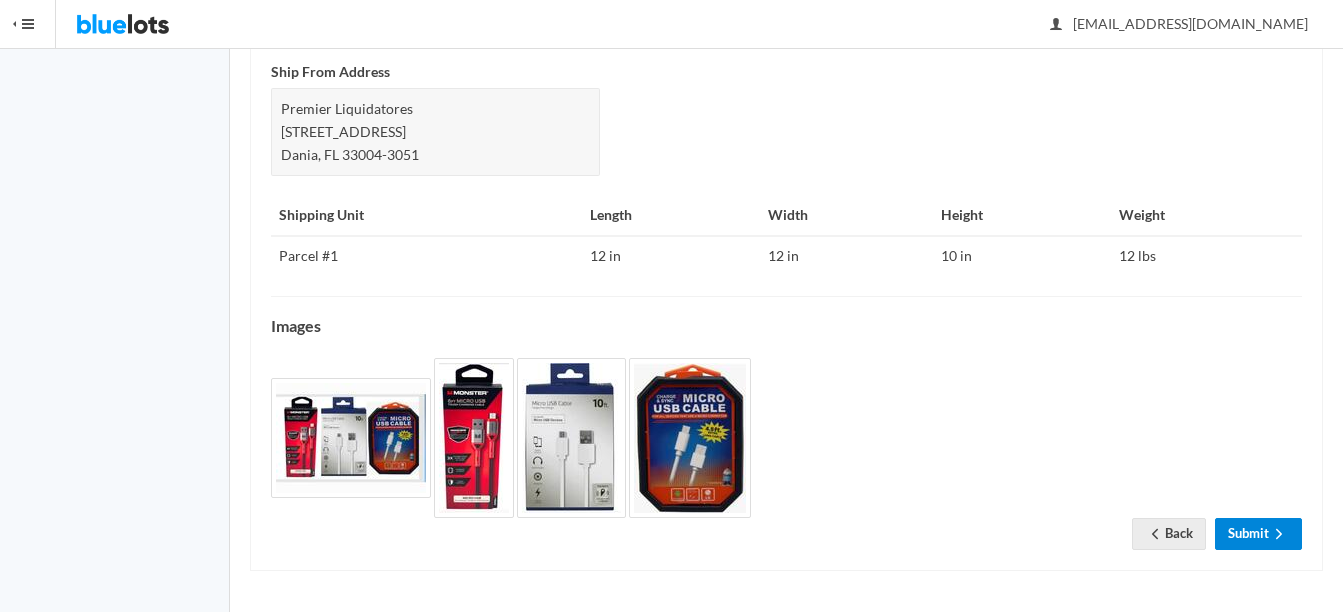 click on "Submit" at bounding box center [1258, 533] 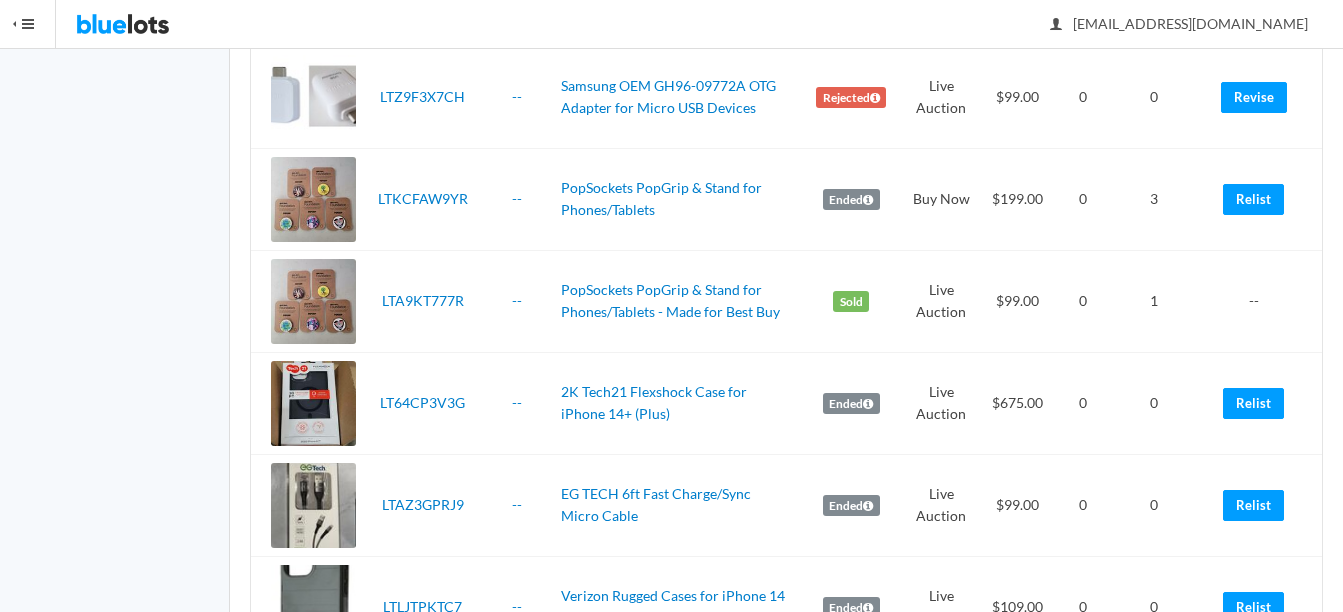 scroll, scrollTop: 600, scrollLeft: 0, axis: vertical 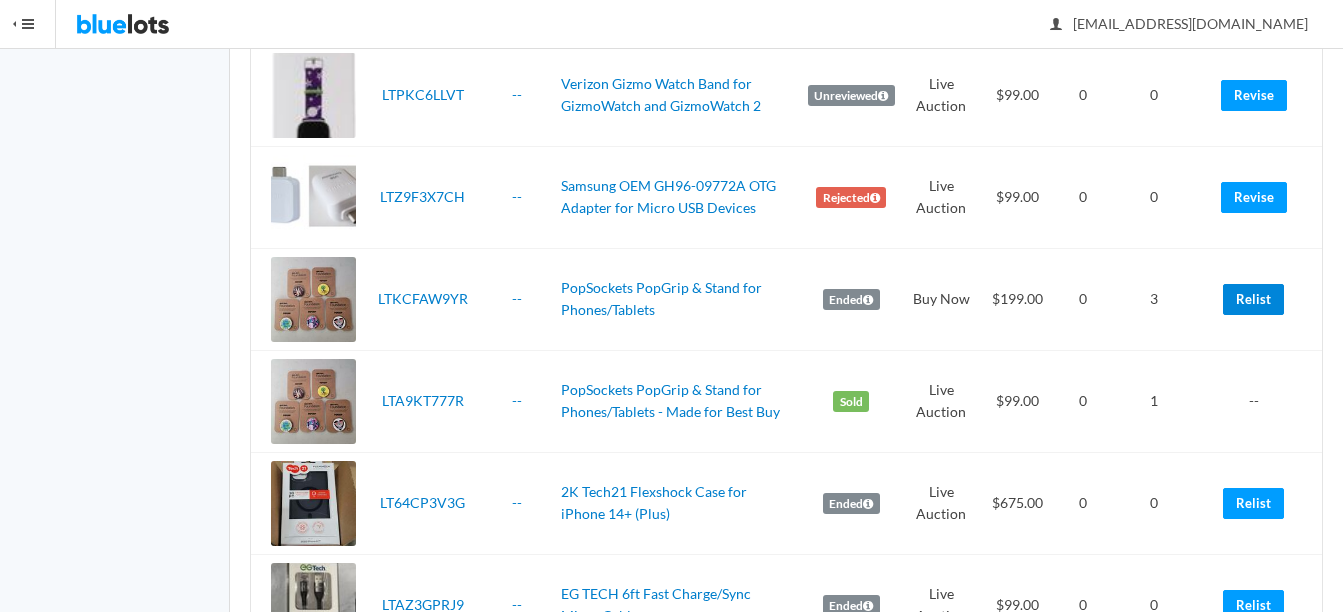 click on "Relist" at bounding box center (1253, 299) 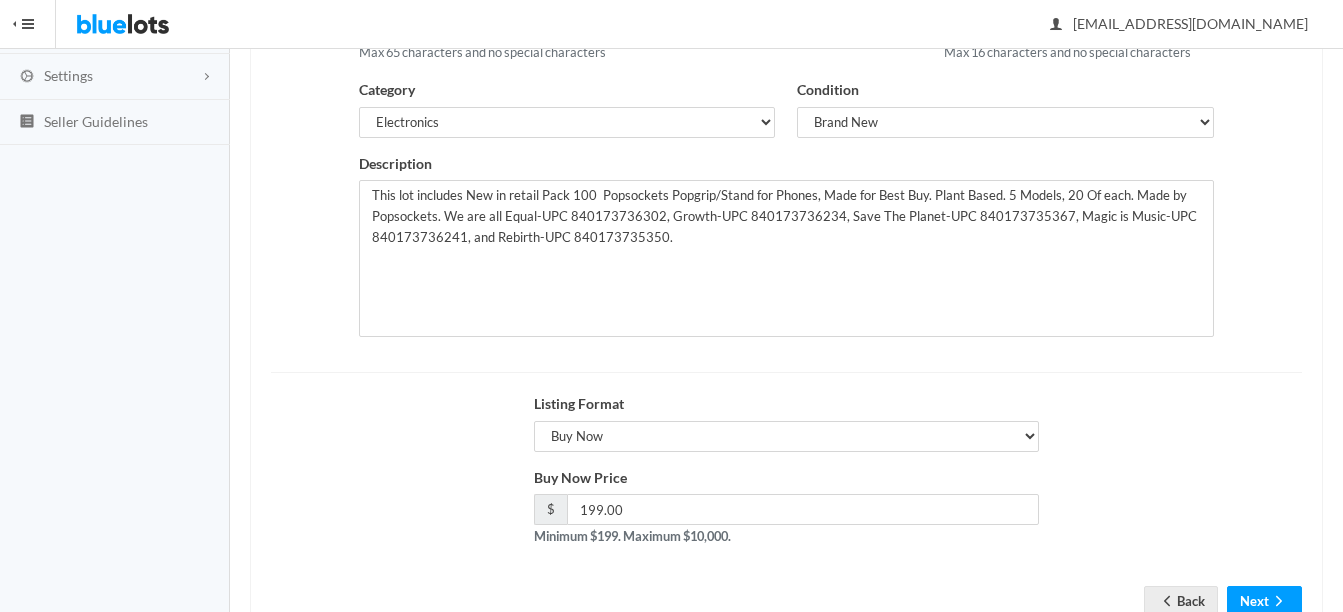 scroll, scrollTop: 400, scrollLeft: 0, axis: vertical 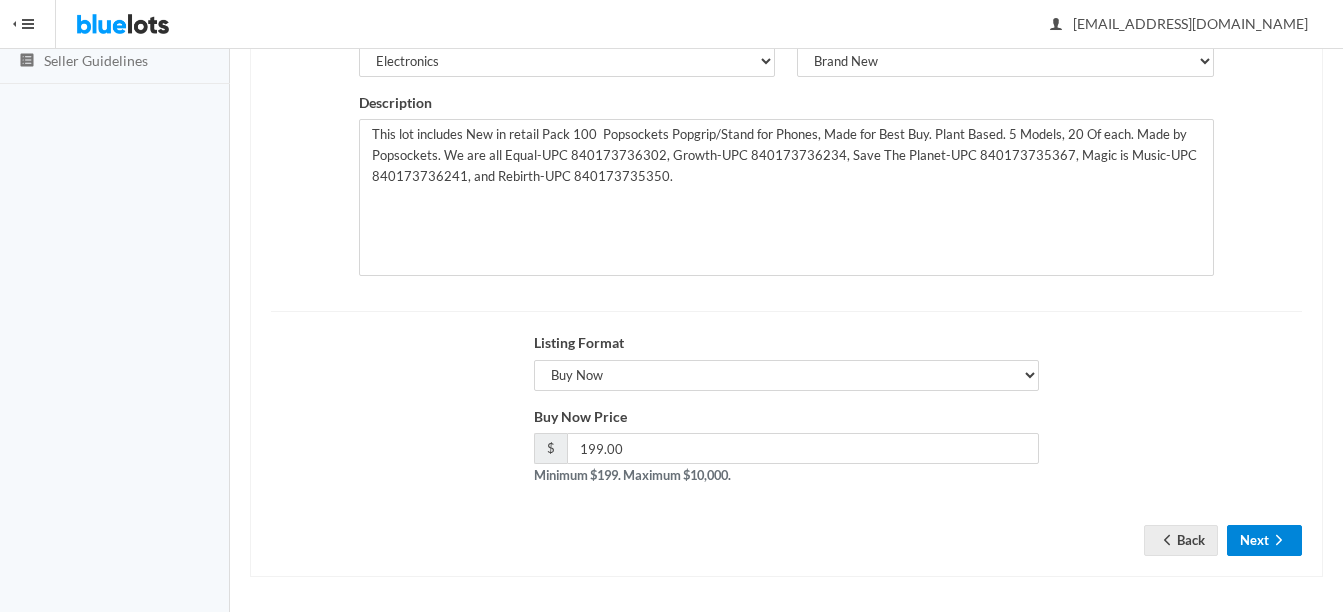 click on "Next" at bounding box center (1264, 540) 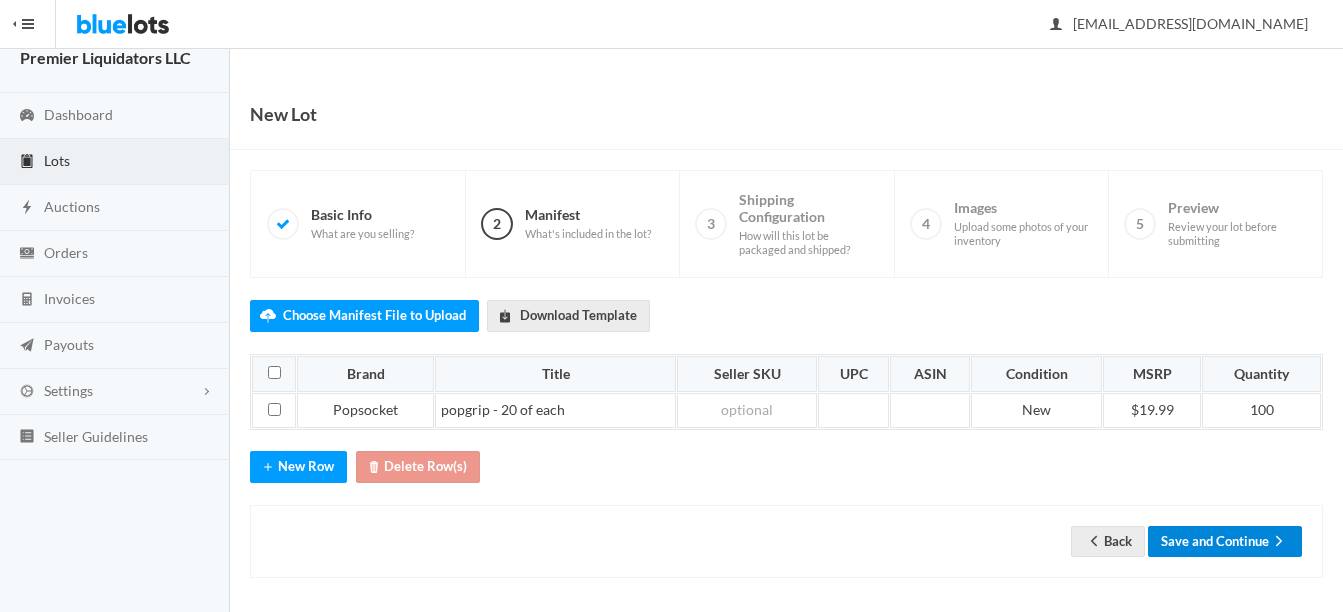 scroll, scrollTop: 31, scrollLeft: 0, axis: vertical 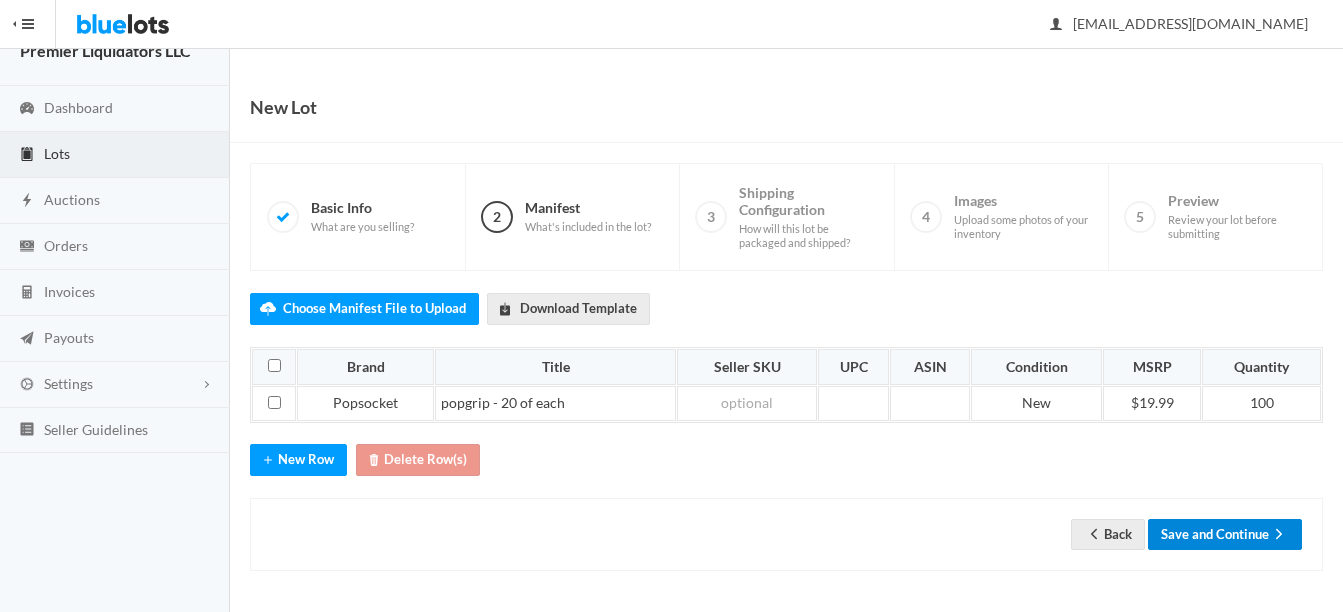 click on "Save and Continue" at bounding box center (1225, 534) 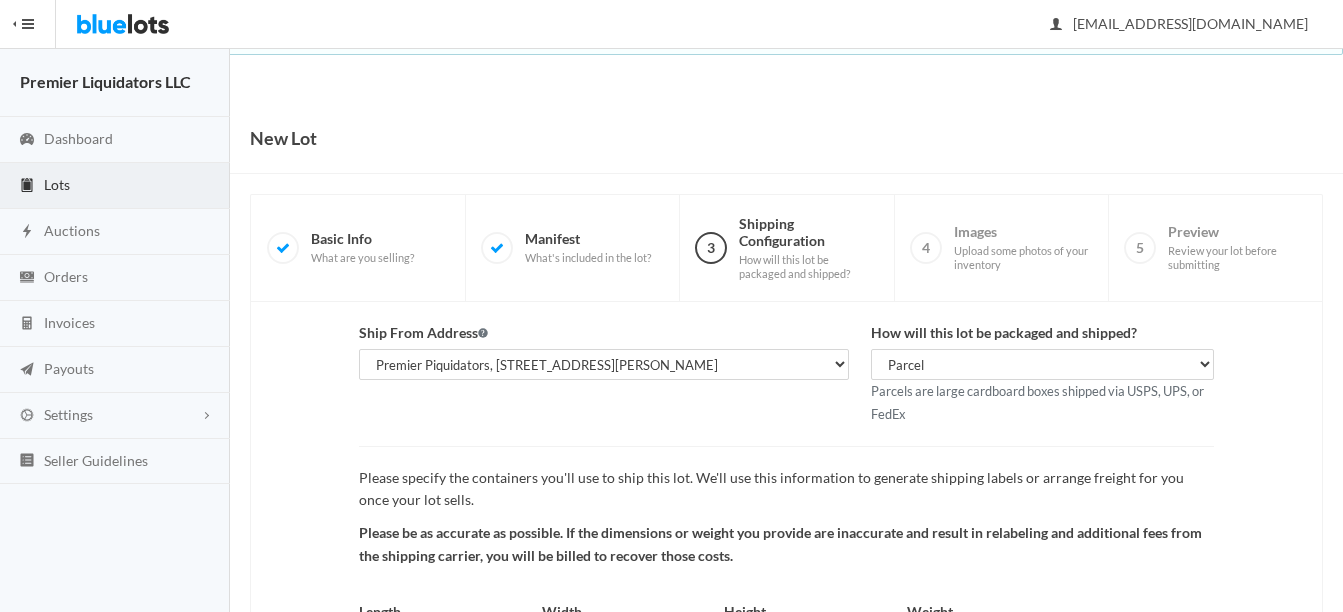 scroll, scrollTop: 209, scrollLeft: 0, axis: vertical 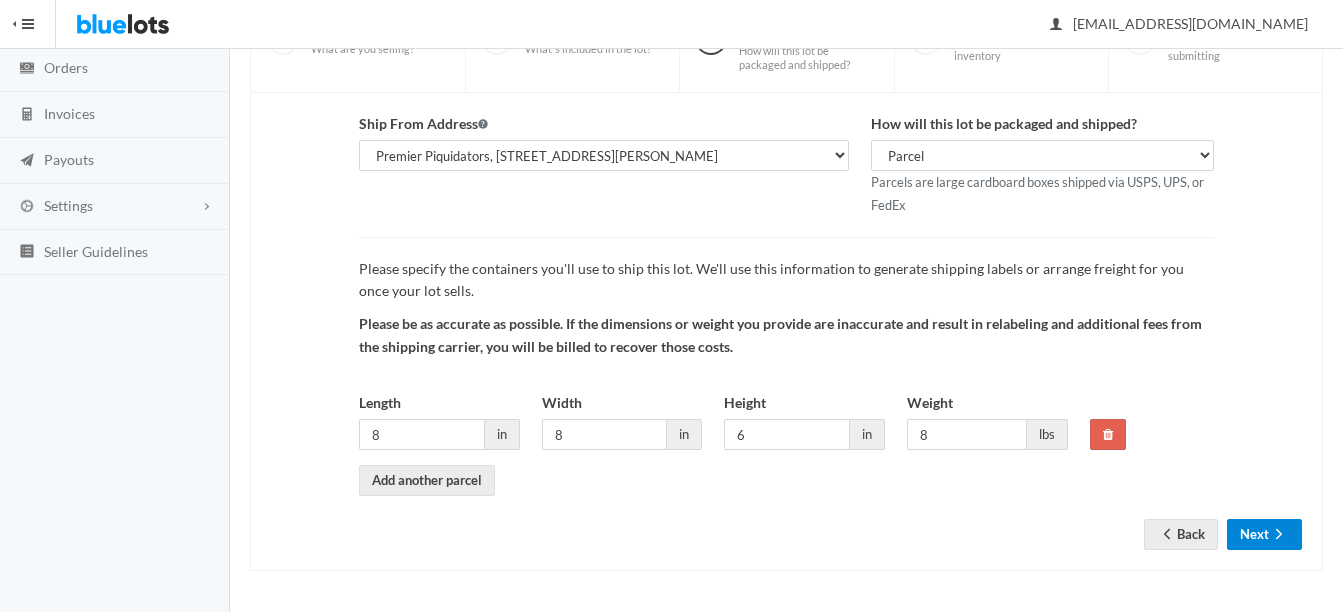 click on "Next" at bounding box center (1264, 534) 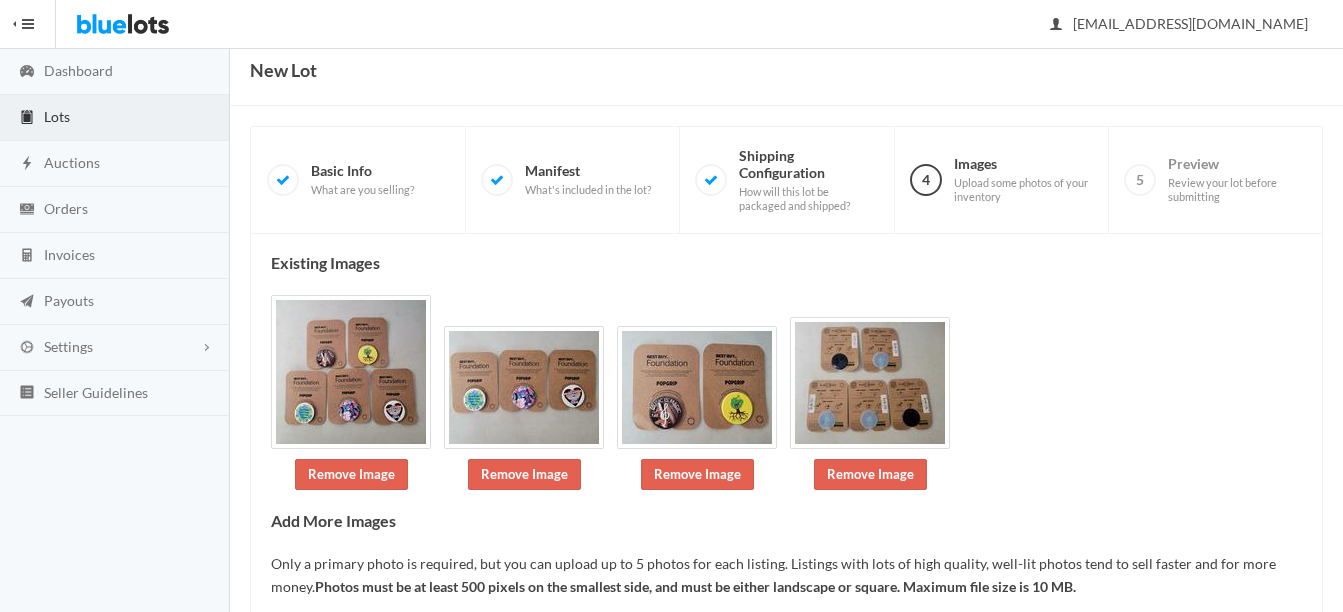 scroll, scrollTop: 264, scrollLeft: 0, axis: vertical 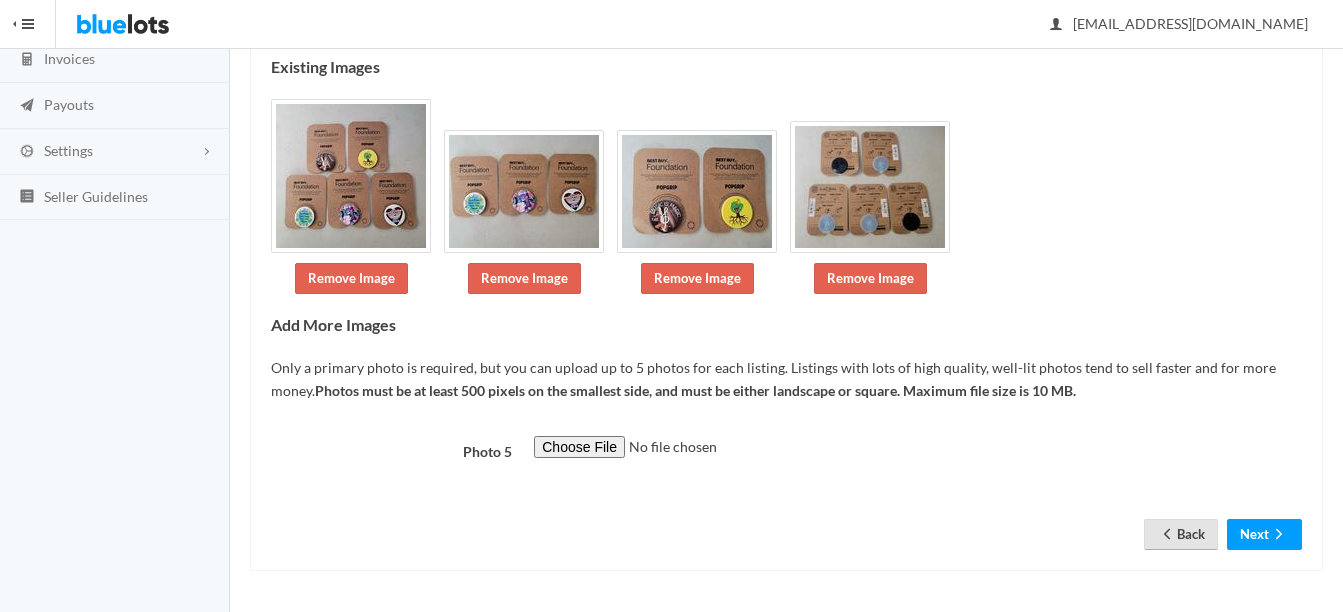 click 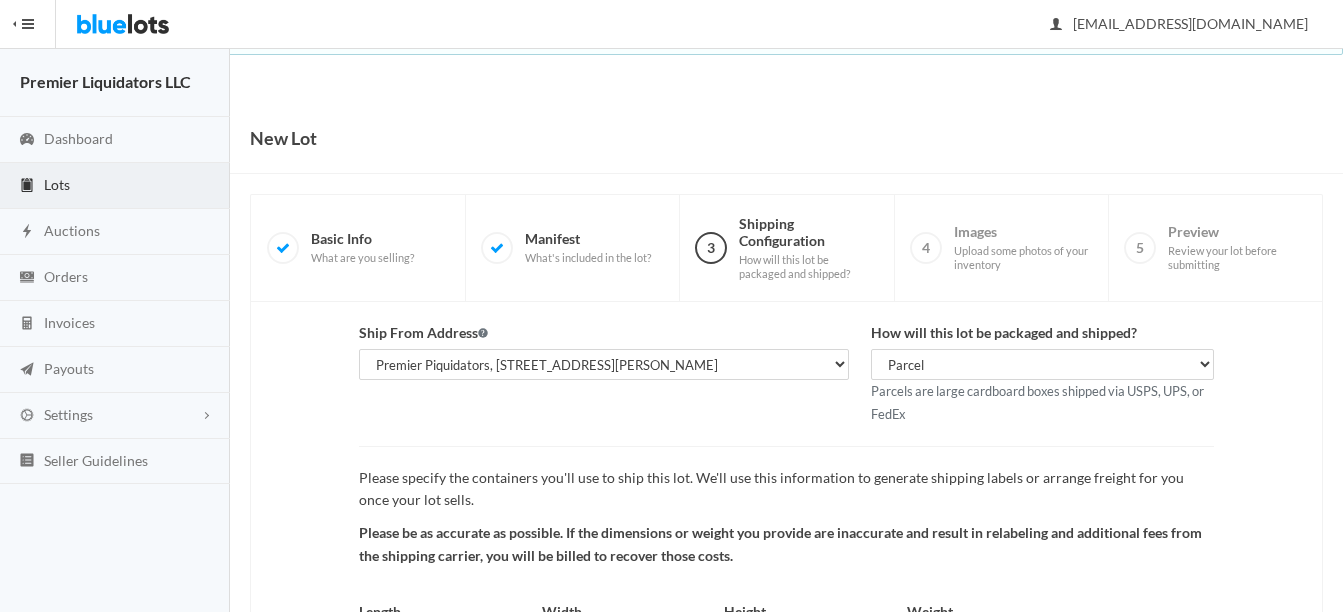 scroll, scrollTop: 200, scrollLeft: 0, axis: vertical 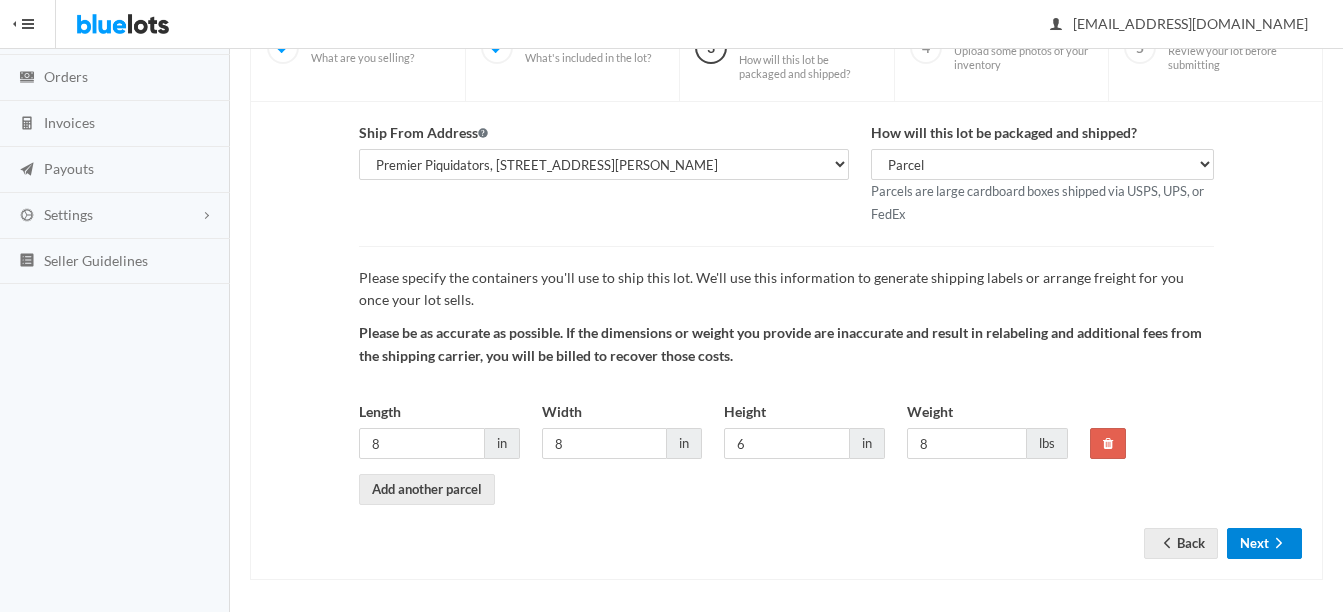 click 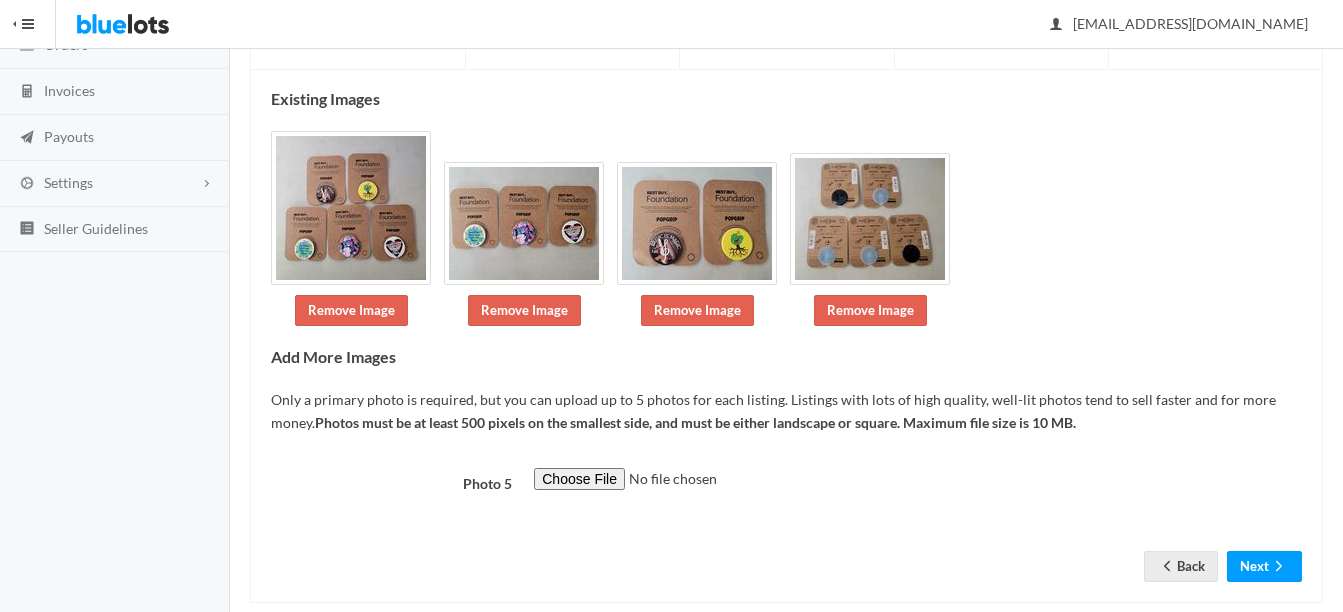 scroll, scrollTop: 264, scrollLeft: 0, axis: vertical 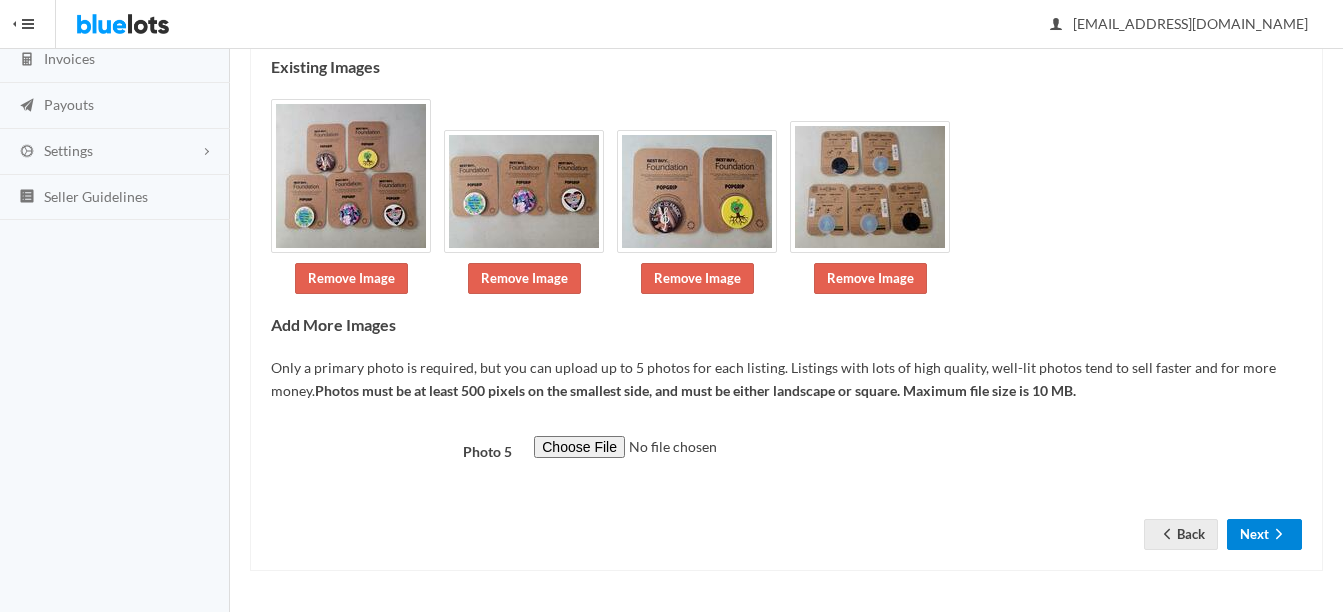 click on "Next" at bounding box center (1264, 534) 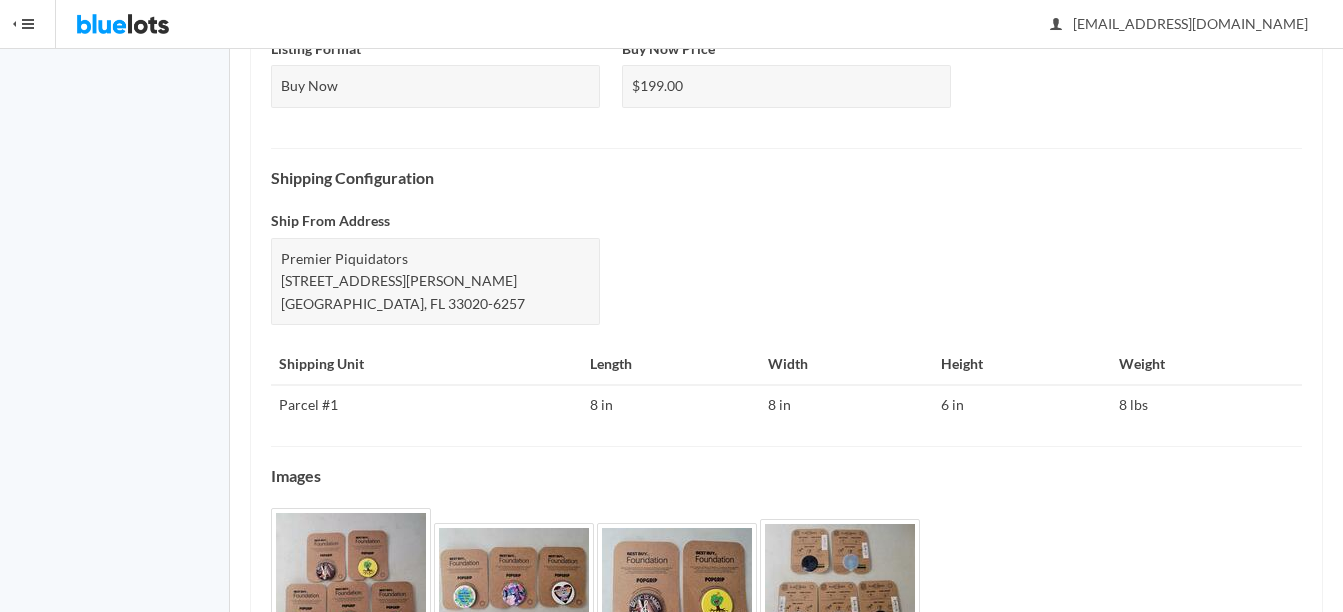 scroll, scrollTop: 899, scrollLeft: 0, axis: vertical 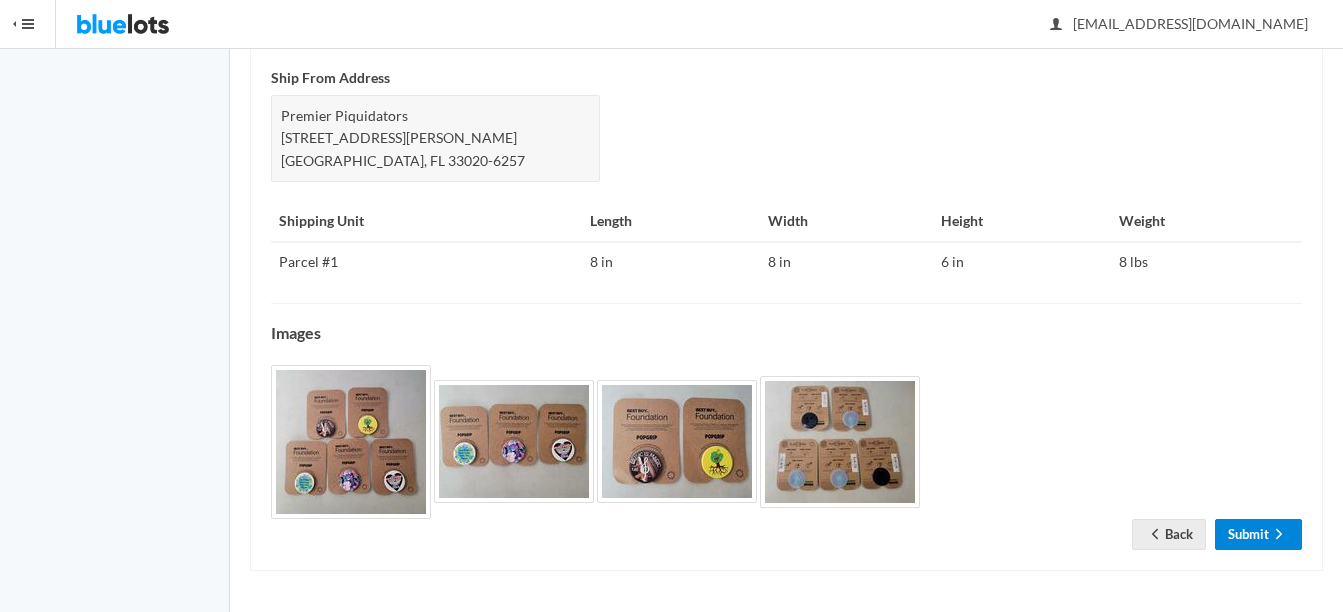 click on "Submit" at bounding box center [1258, 534] 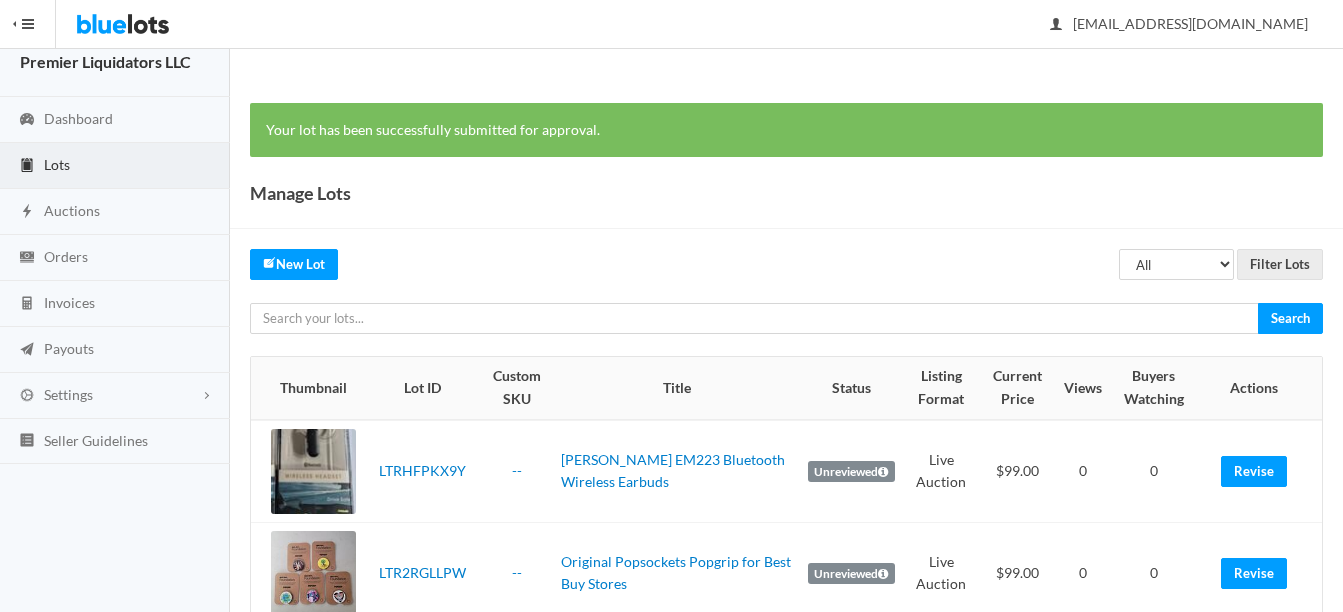 scroll, scrollTop: 0, scrollLeft: 0, axis: both 